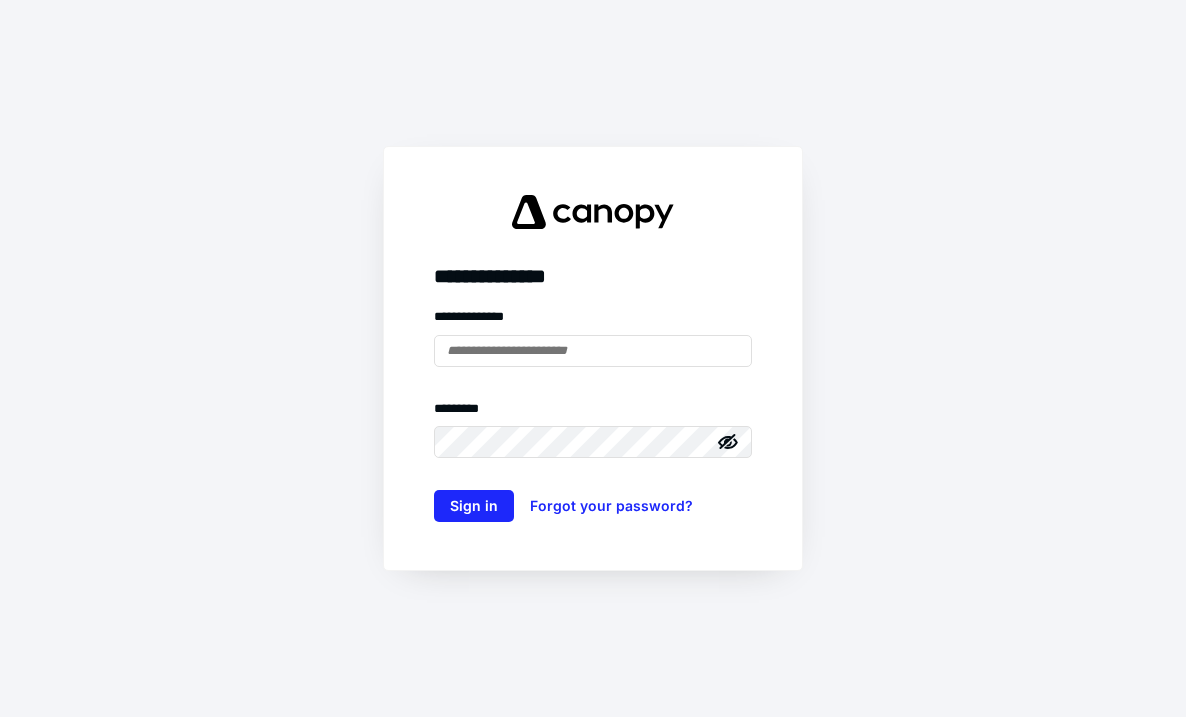 scroll, scrollTop: 0, scrollLeft: 0, axis: both 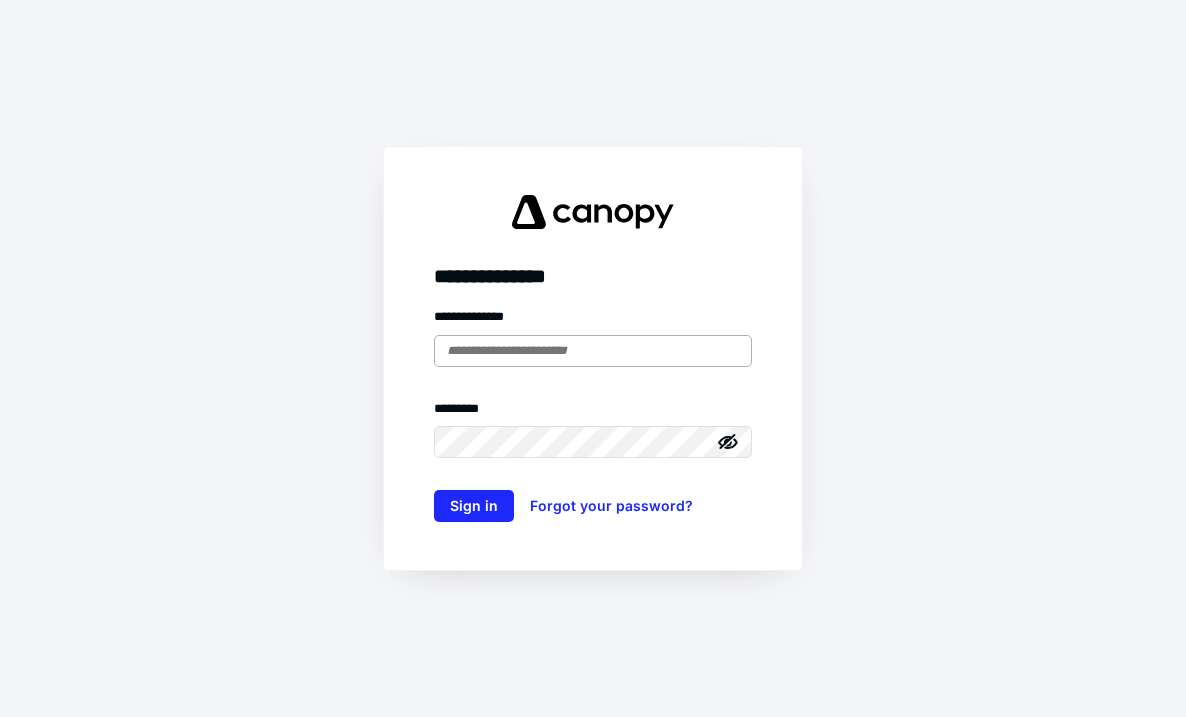 click at bounding box center [593, 351] 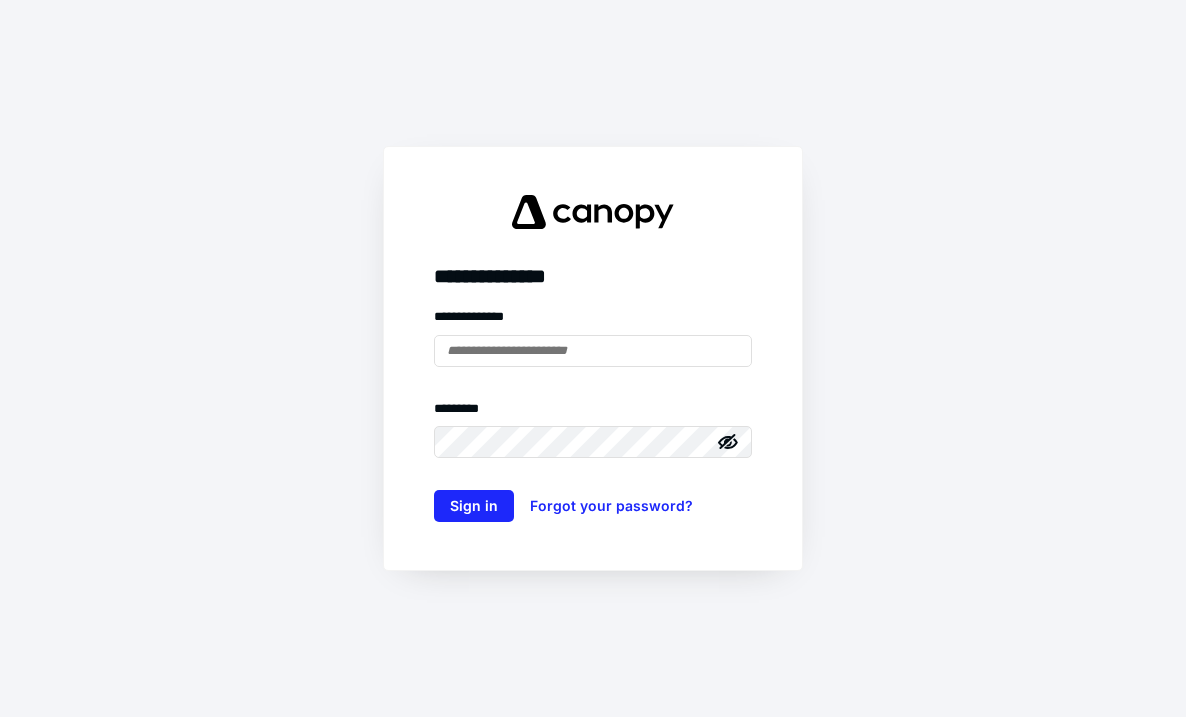 type on "**********" 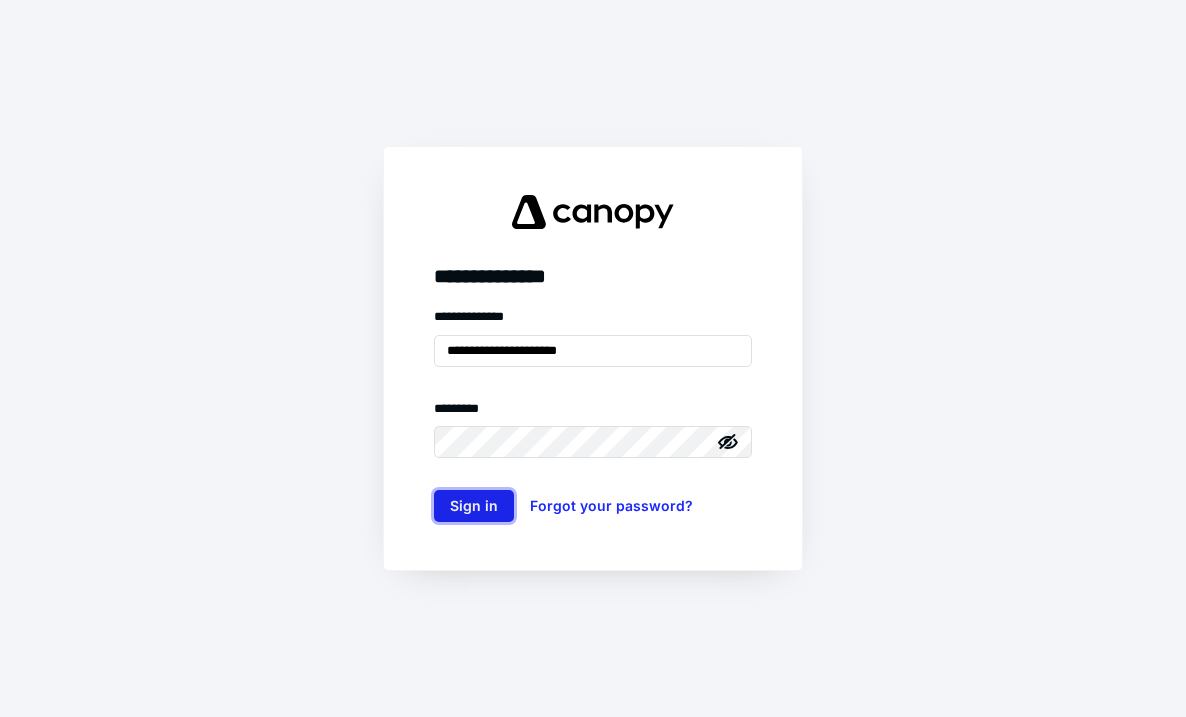 click on "Sign in" at bounding box center (474, 506) 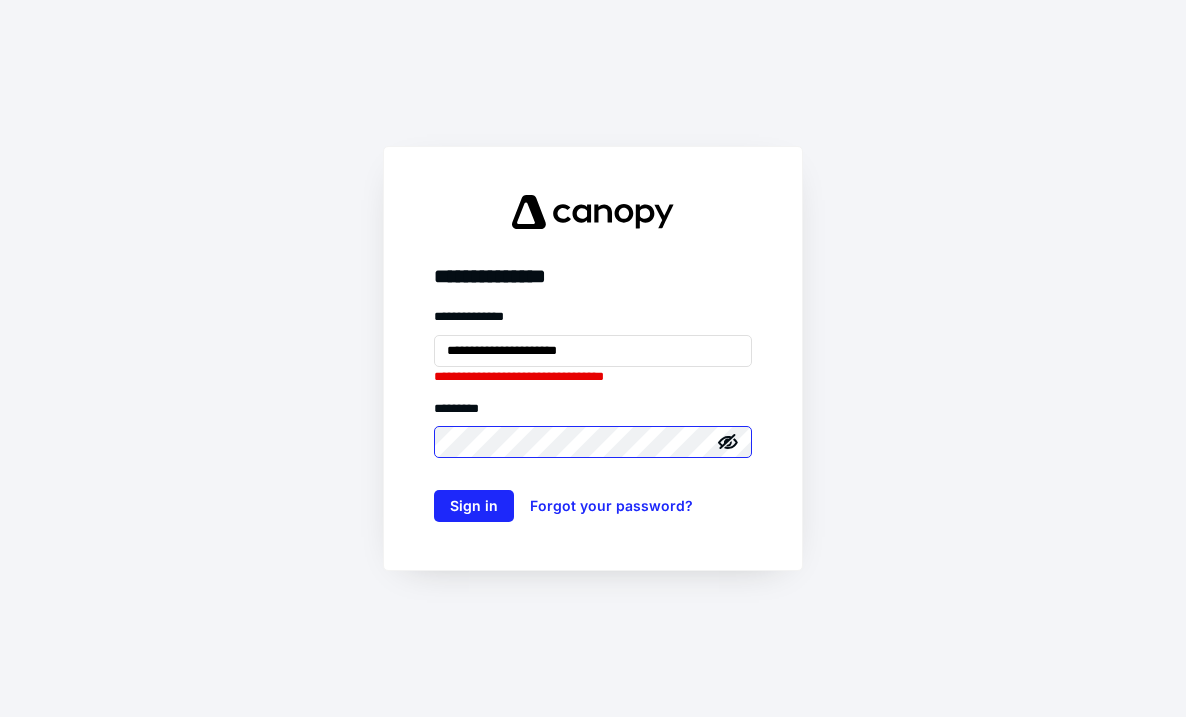 click on "Sign in" at bounding box center [474, 506] 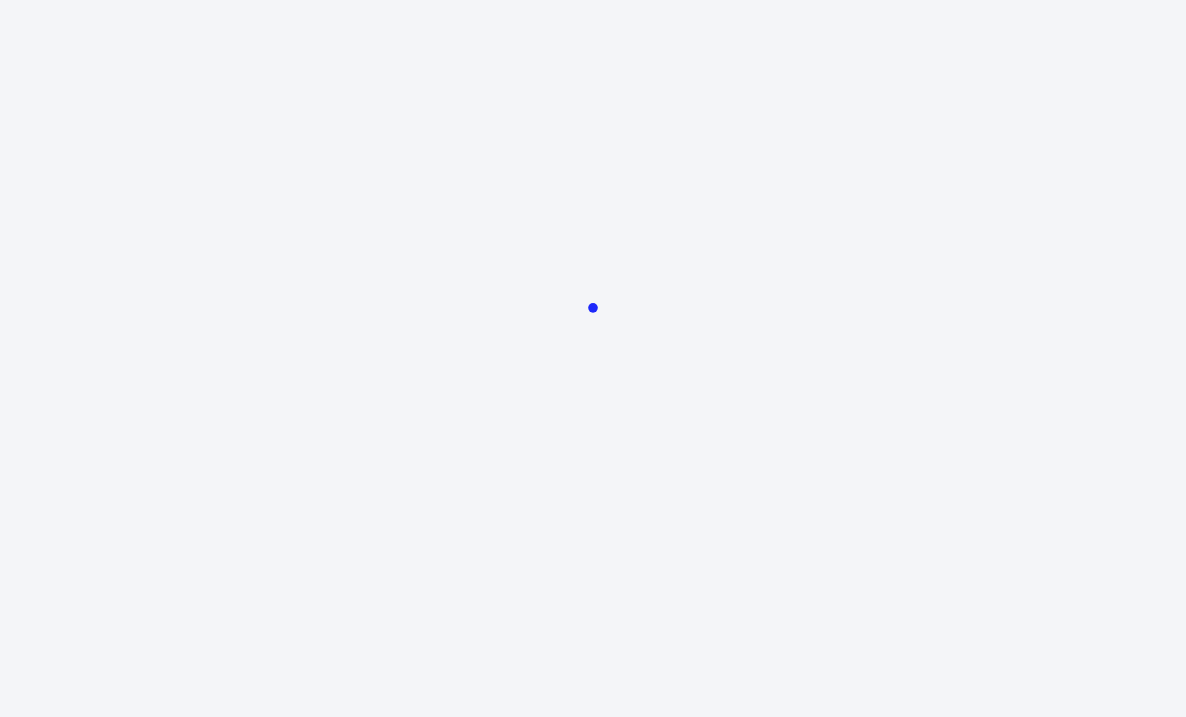 scroll, scrollTop: 0, scrollLeft: 0, axis: both 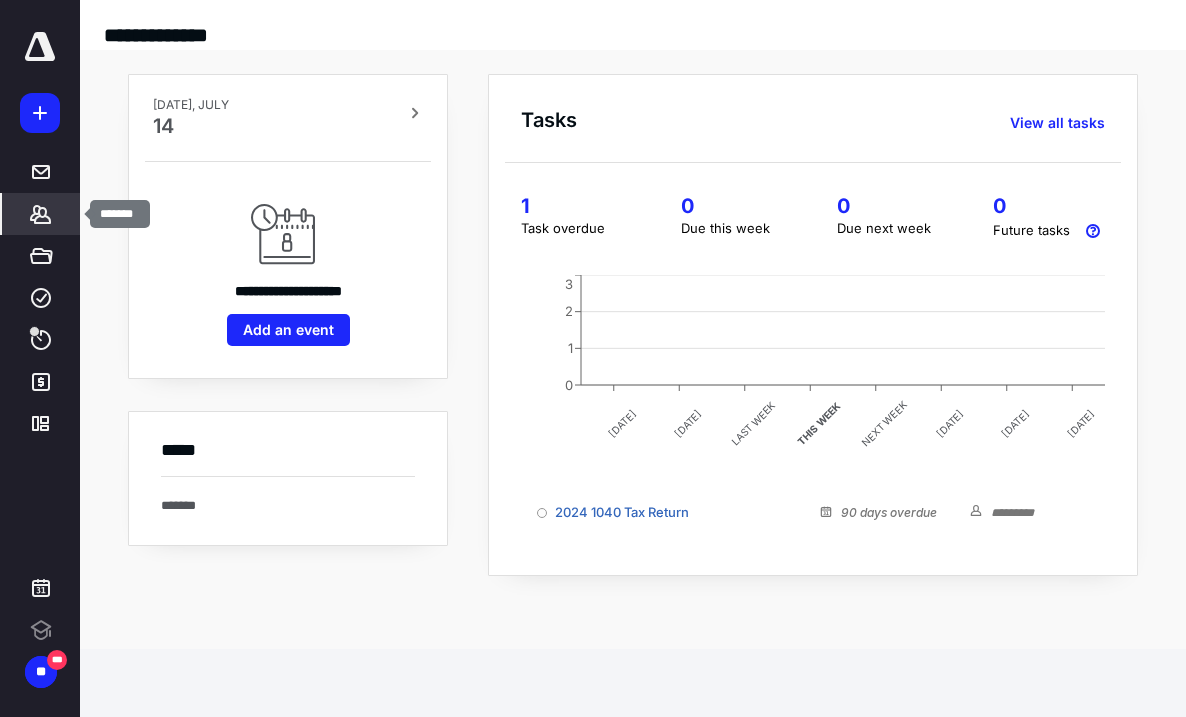 click 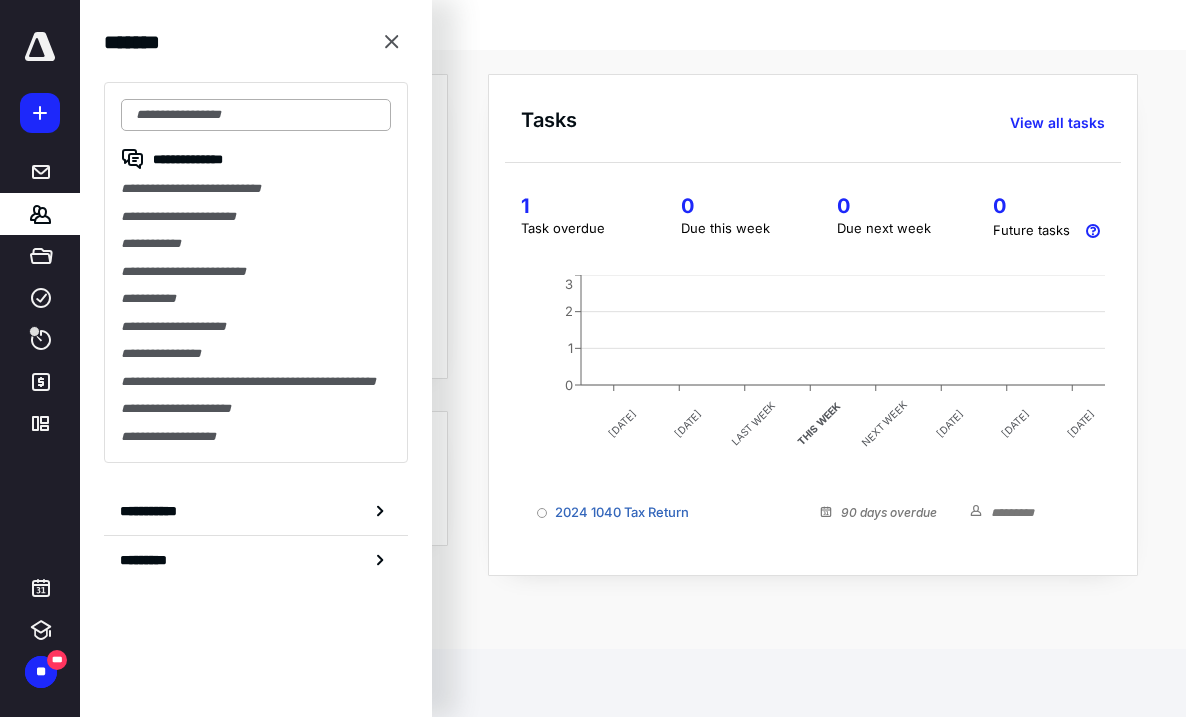 click at bounding box center (256, 115) 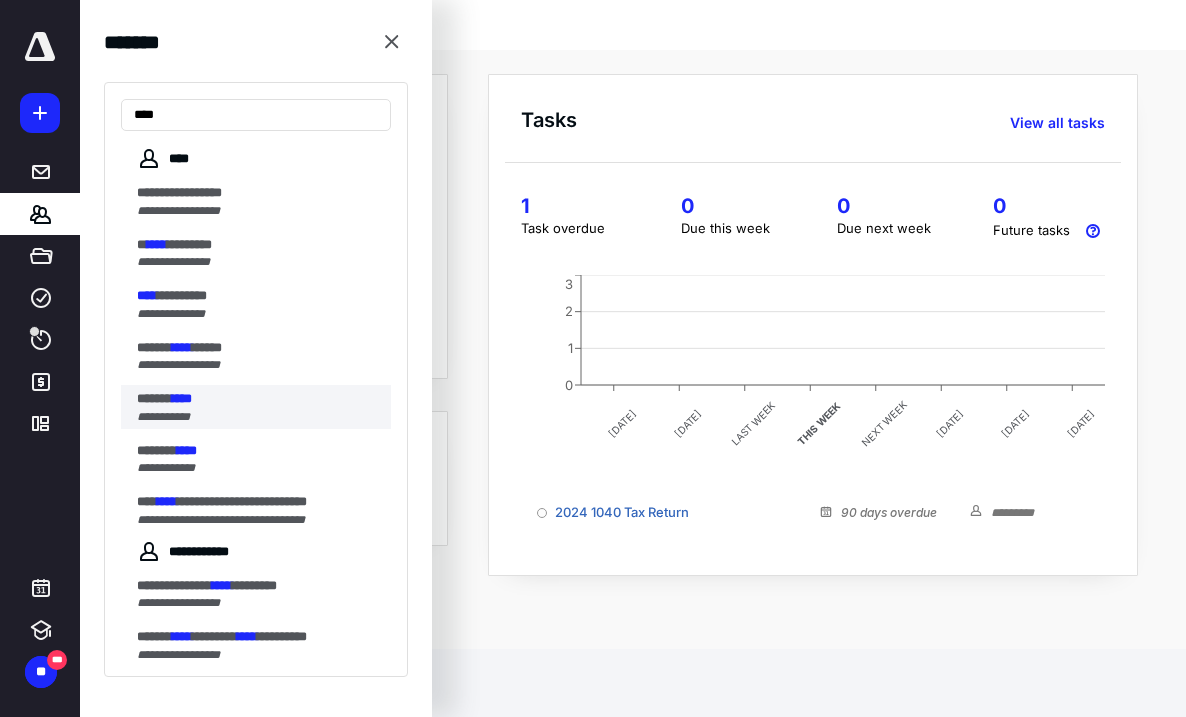 type on "****" 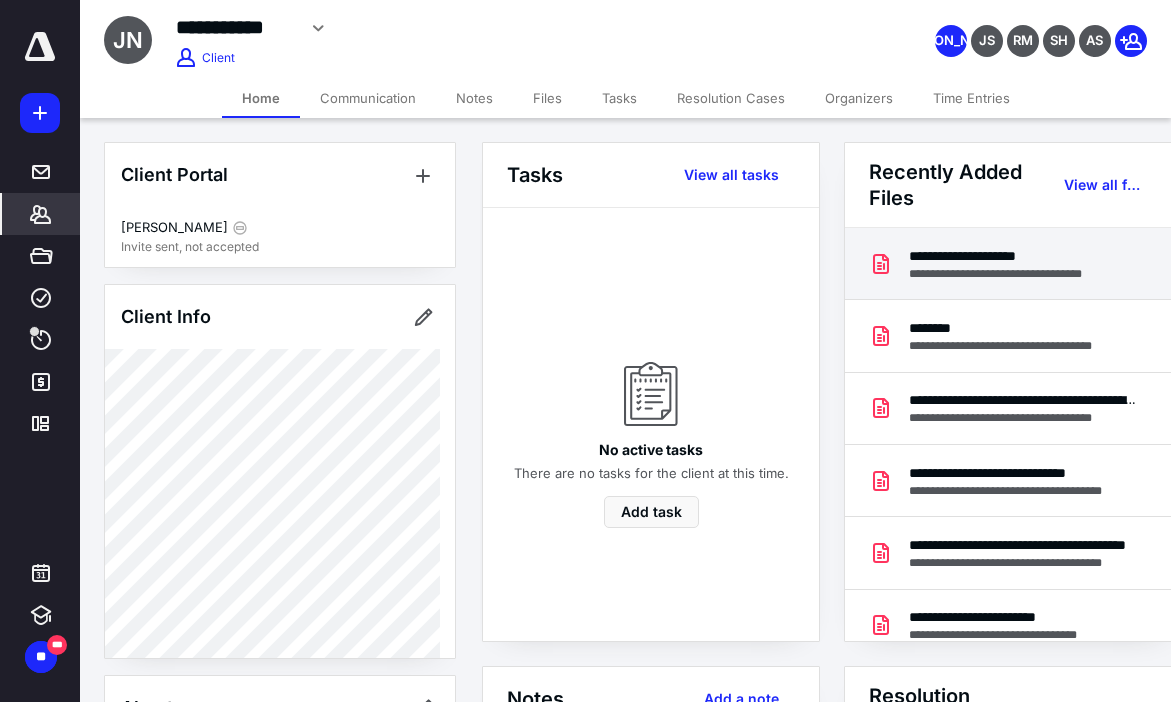 click on "**********" at bounding box center [1013, 256] 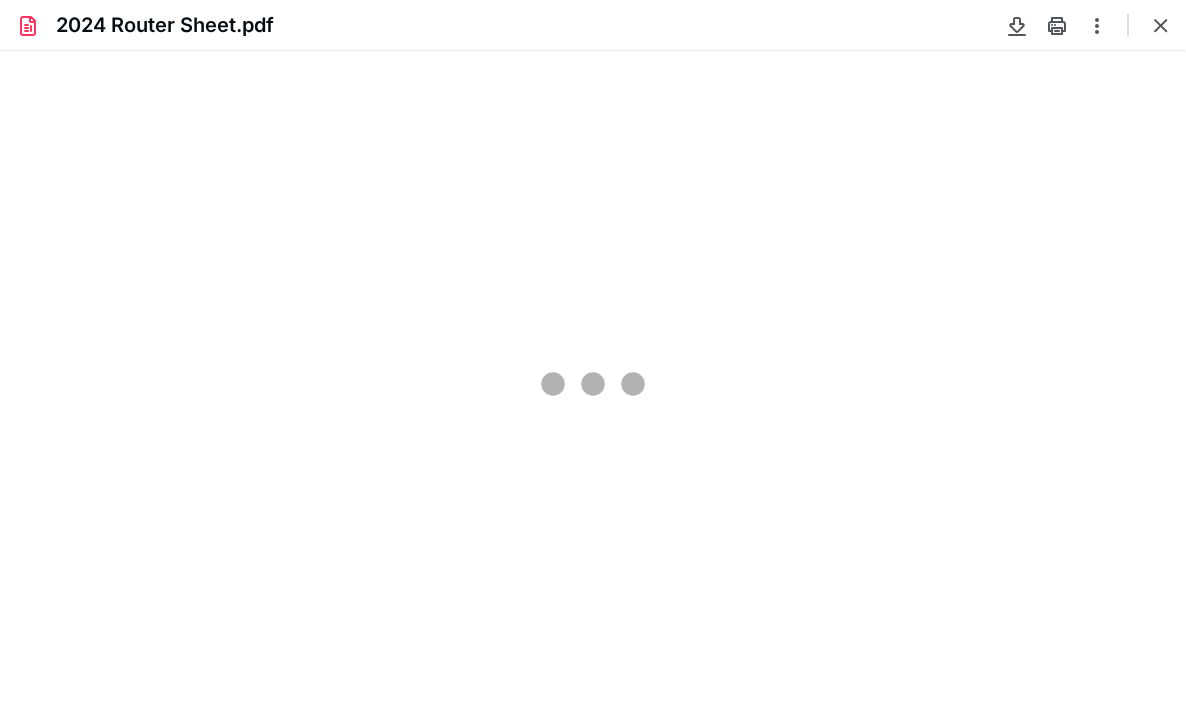 scroll, scrollTop: 0, scrollLeft: 0, axis: both 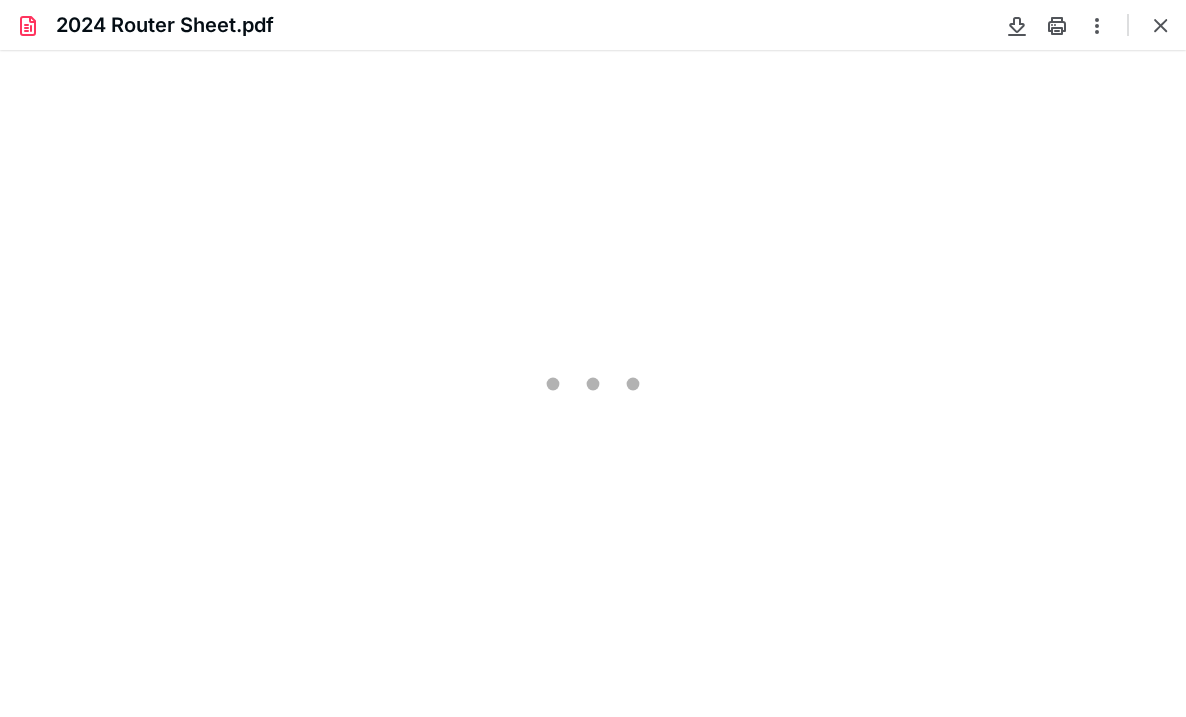 type on "79" 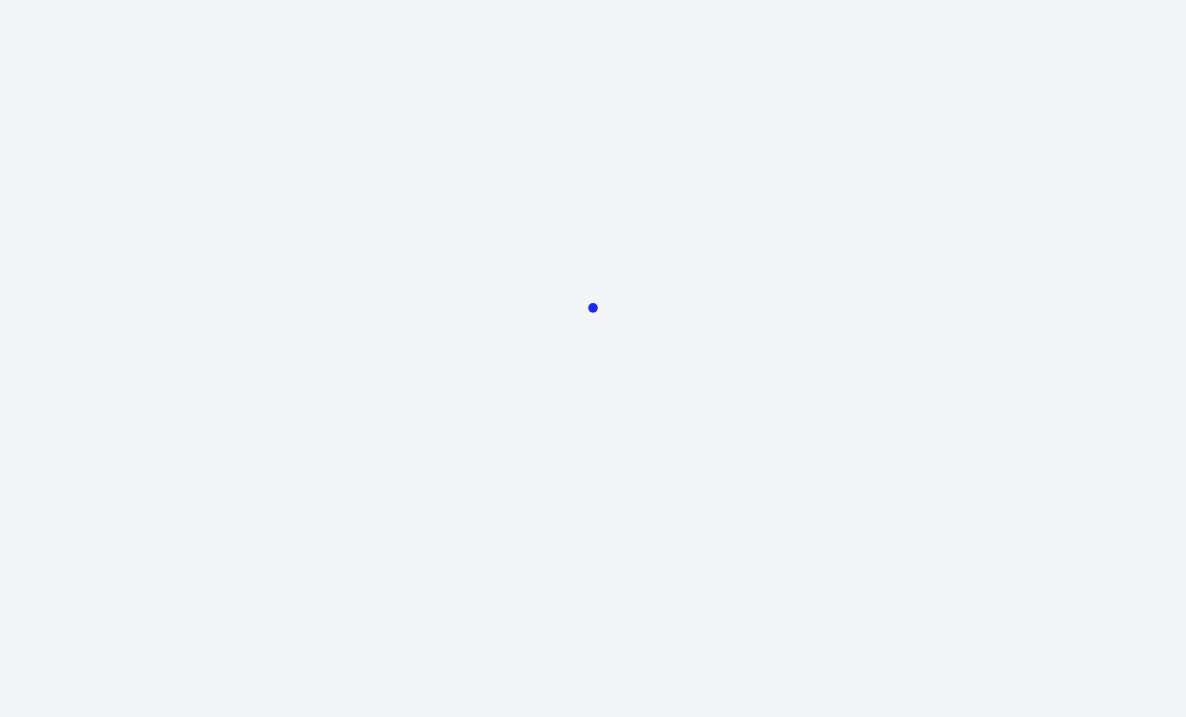scroll, scrollTop: 0, scrollLeft: 0, axis: both 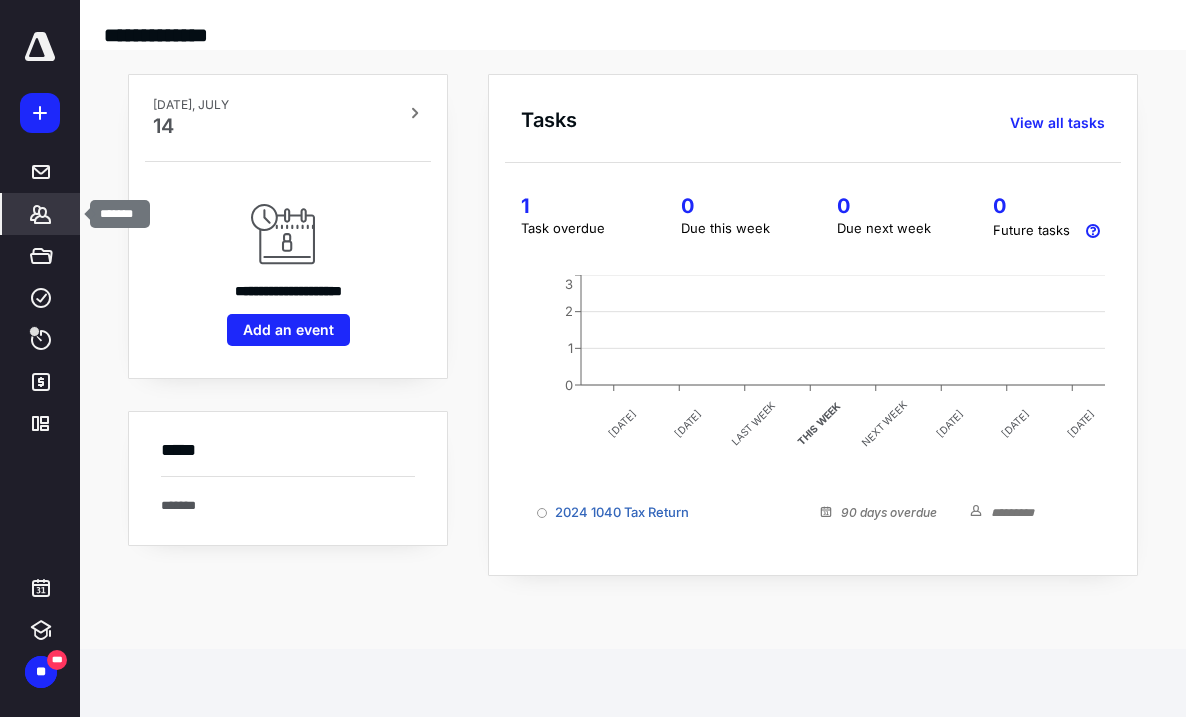 click 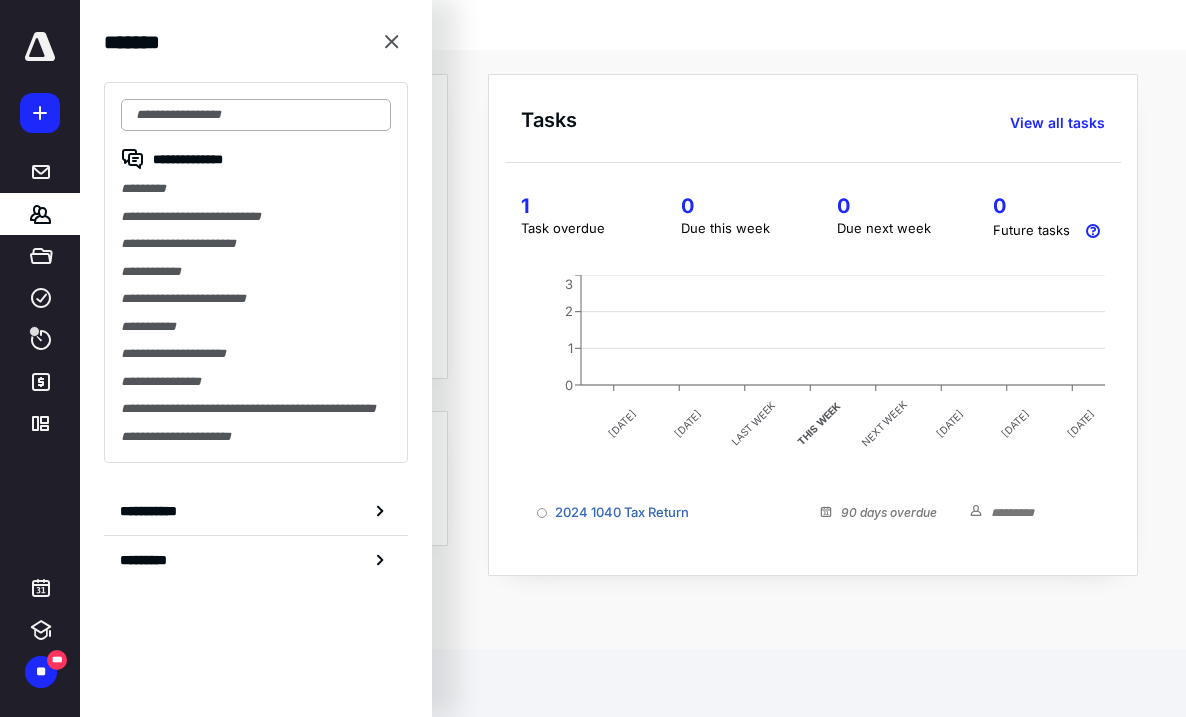 click at bounding box center [256, 115] 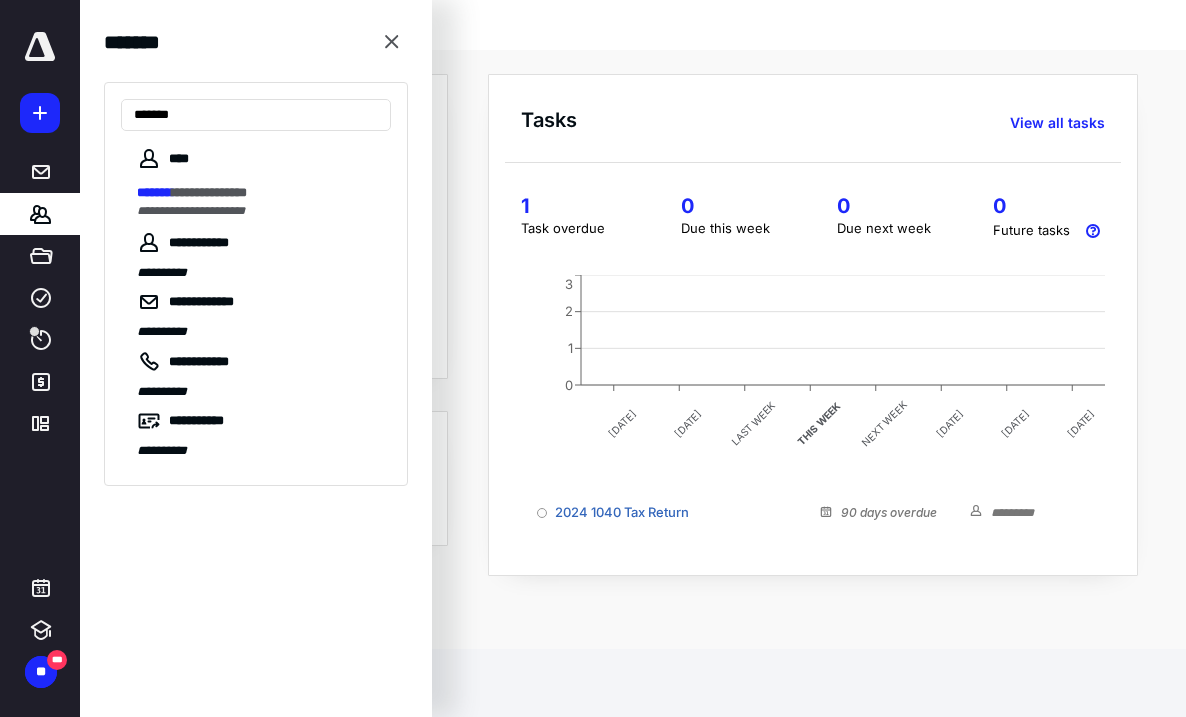 type on "*******" 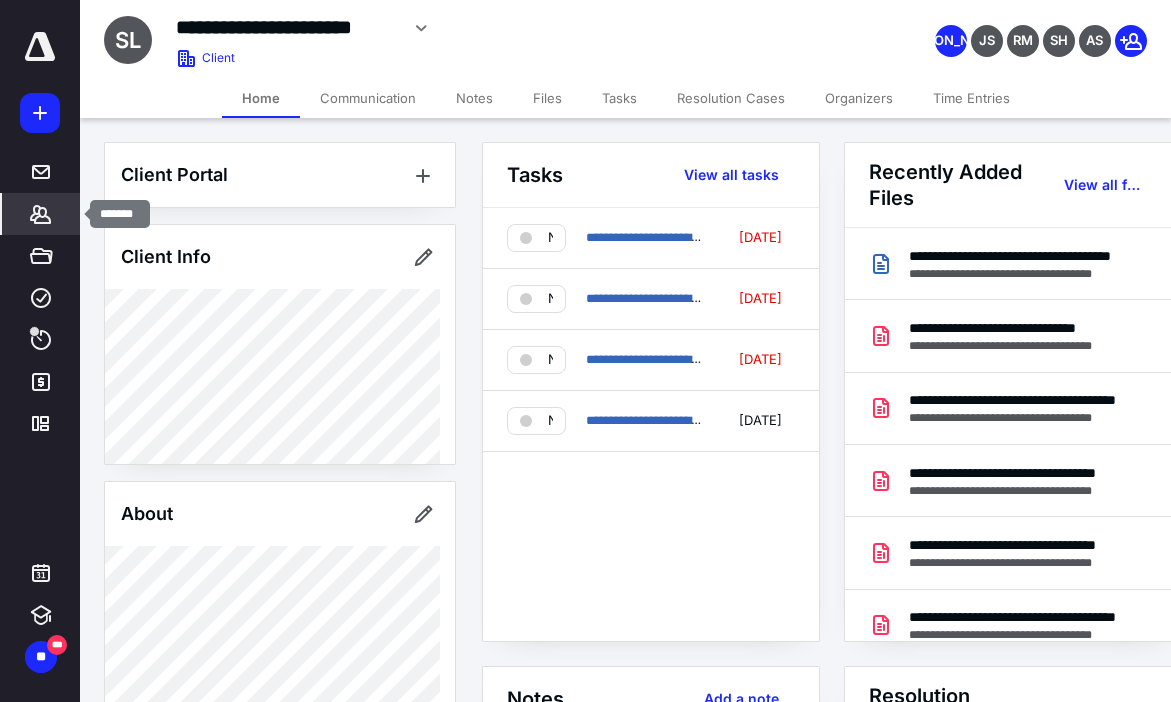 click 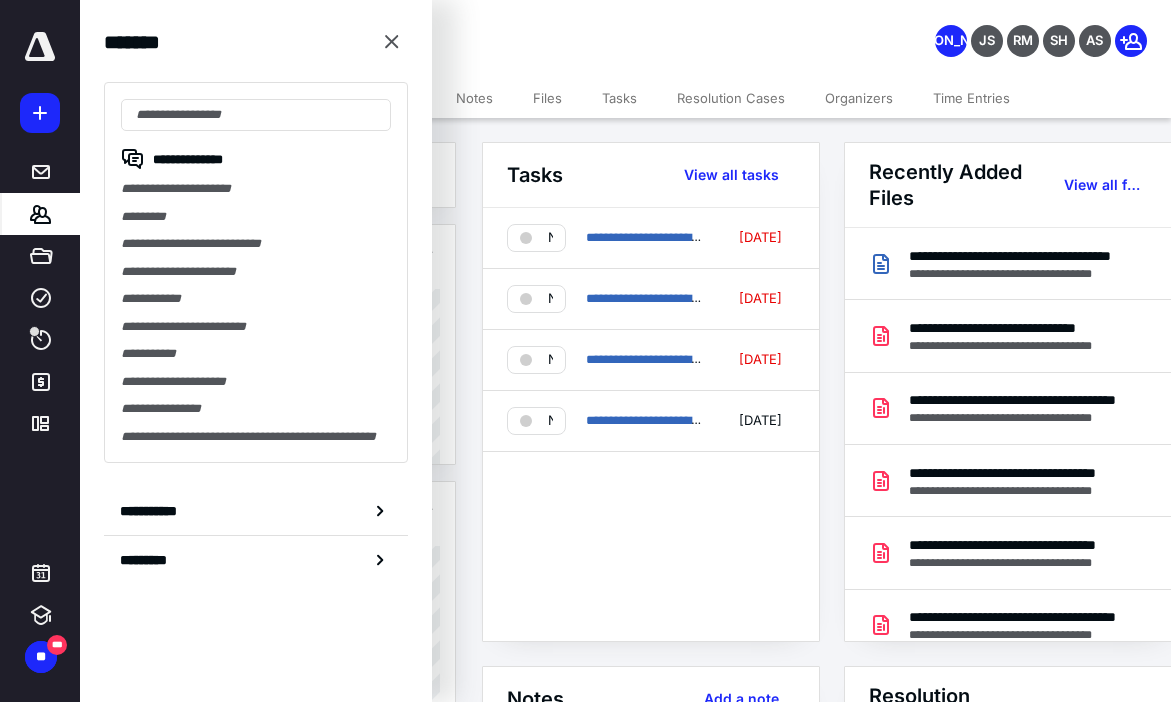 click on "*********" at bounding box center [256, 217] 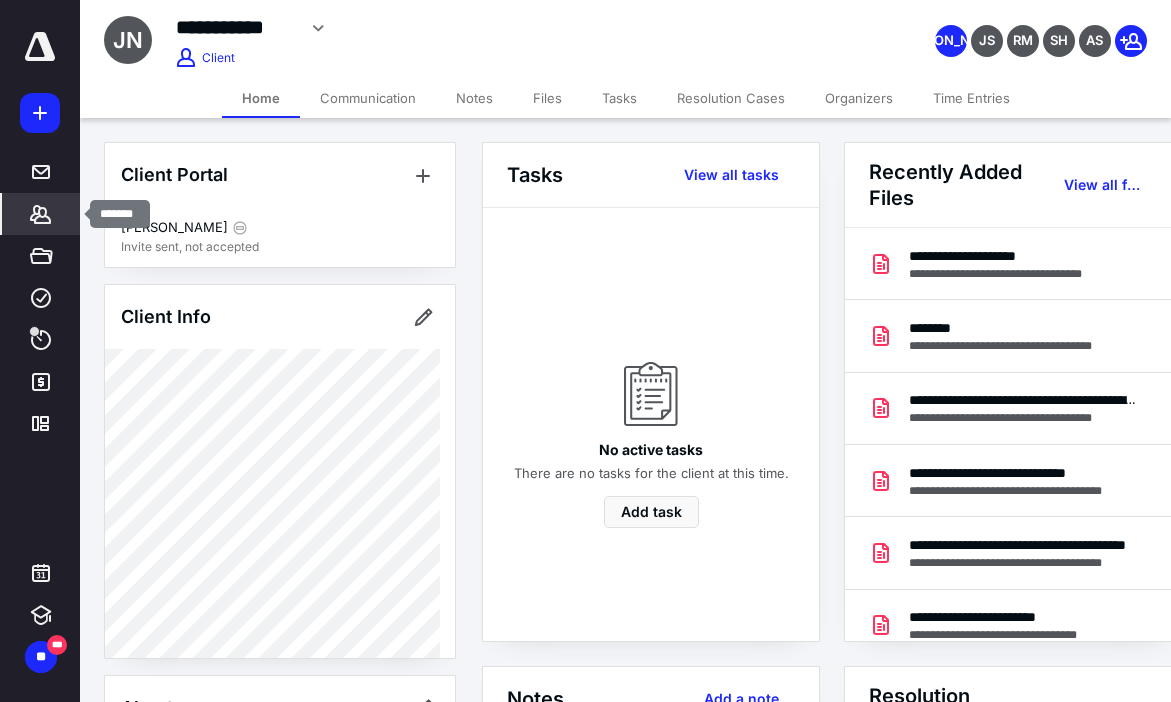 drag, startPoint x: 46, startPoint y: 217, endPoint x: 66, endPoint y: 149, distance: 70.88018 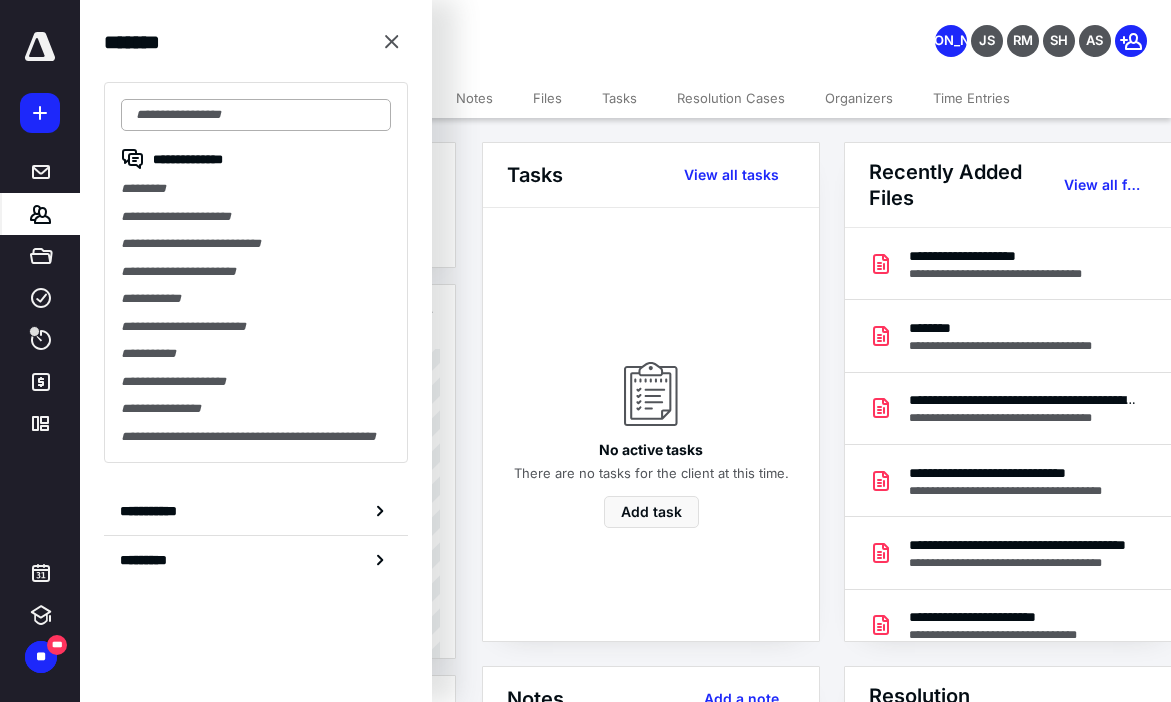 drag, startPoint x: 128, startPoint y: 118, endPoint x: 143, endPoint y: 106, distance: 19.209373 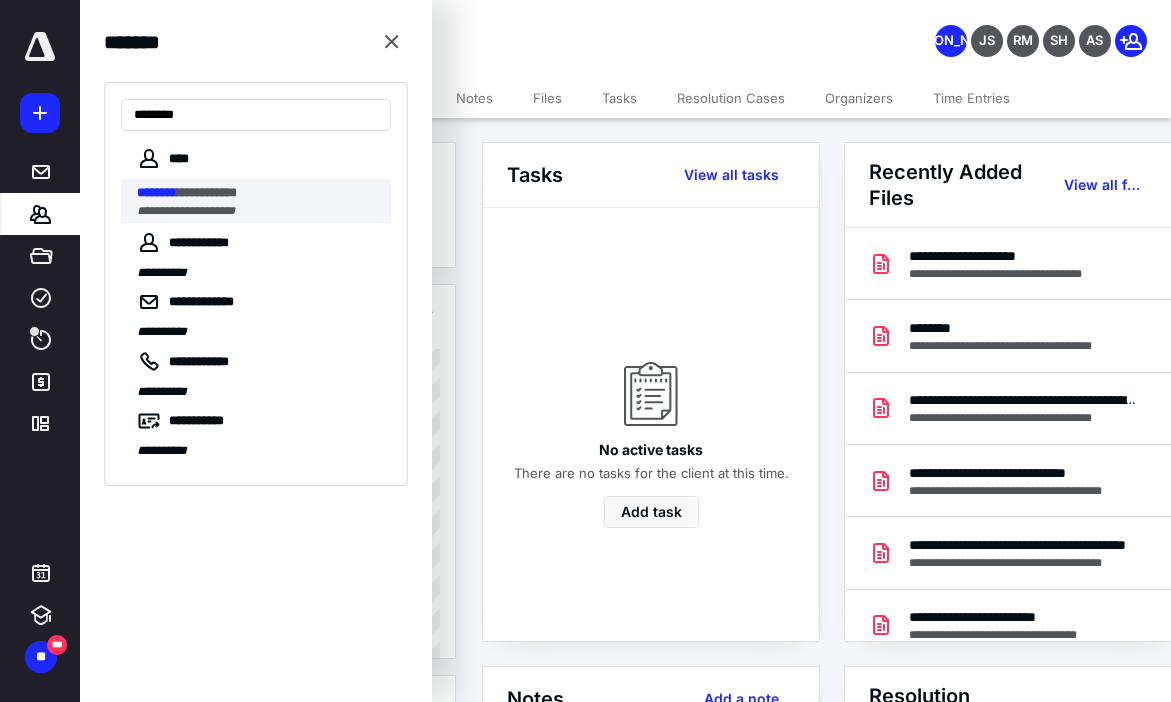 type on "********" 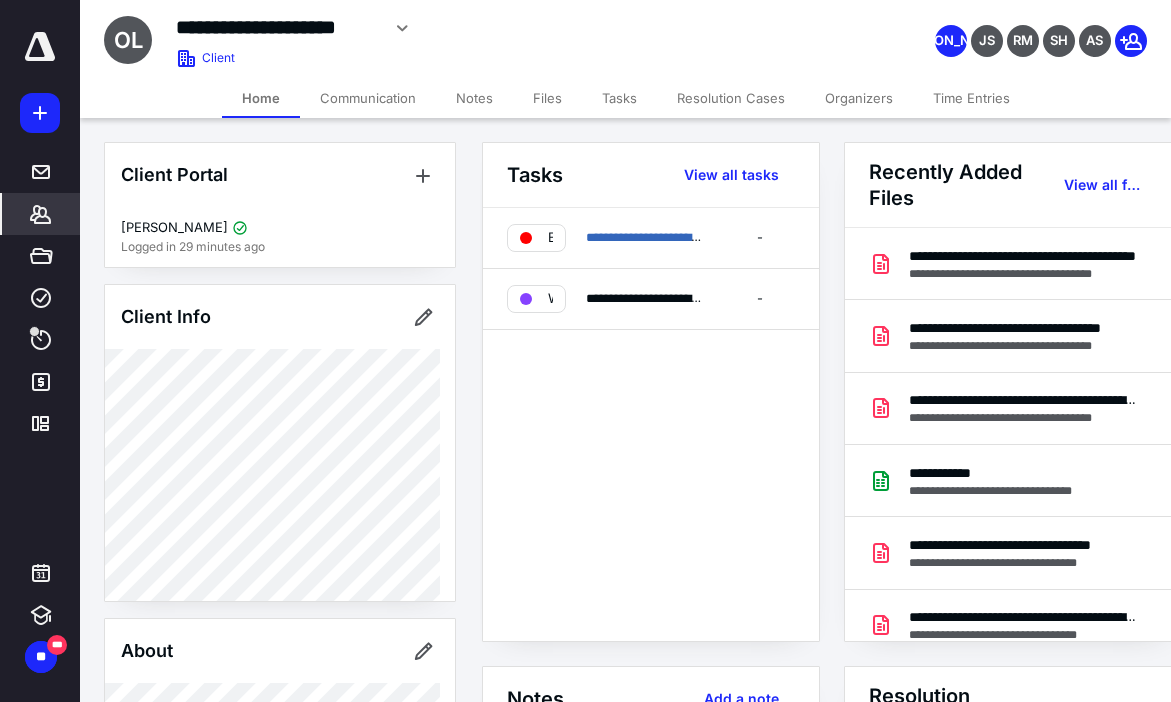 click on "Files" at bounding box center [547, 98] 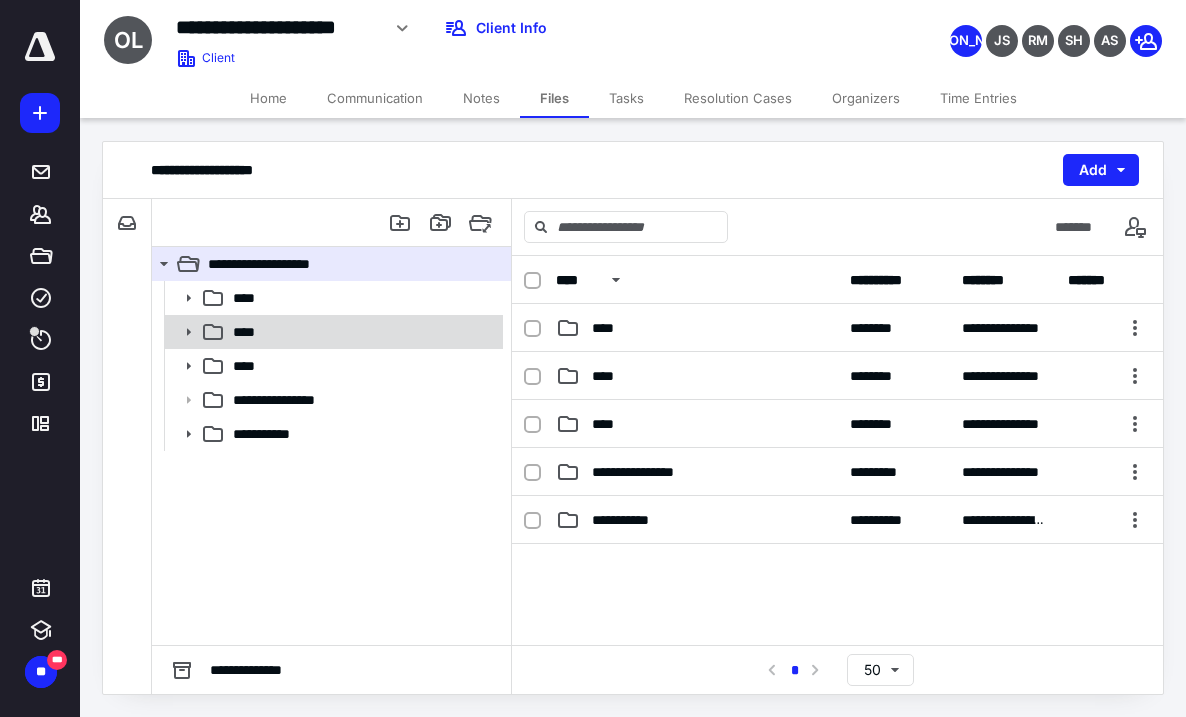 click 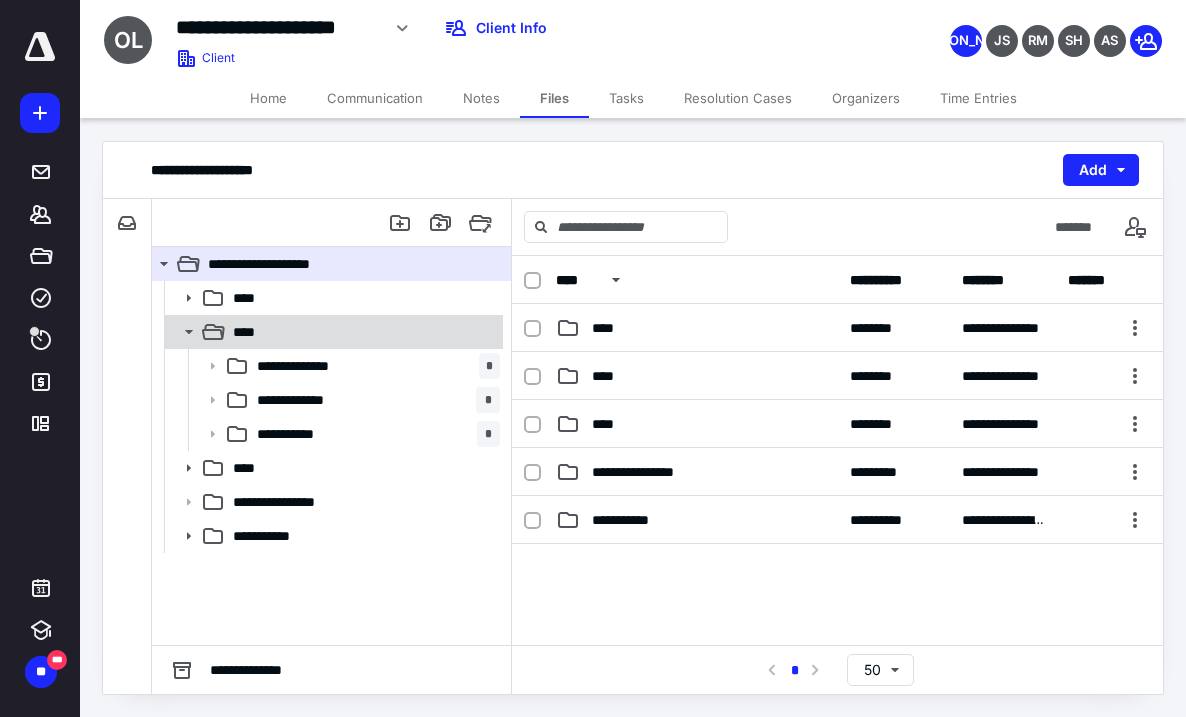click 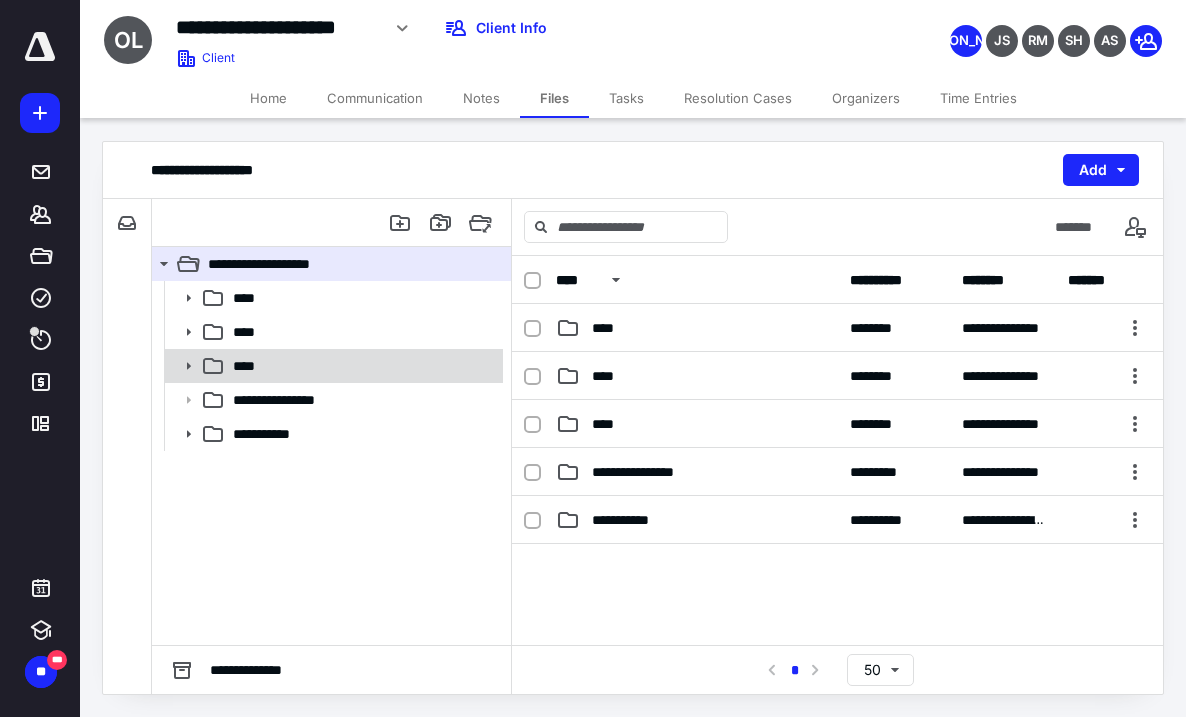 click 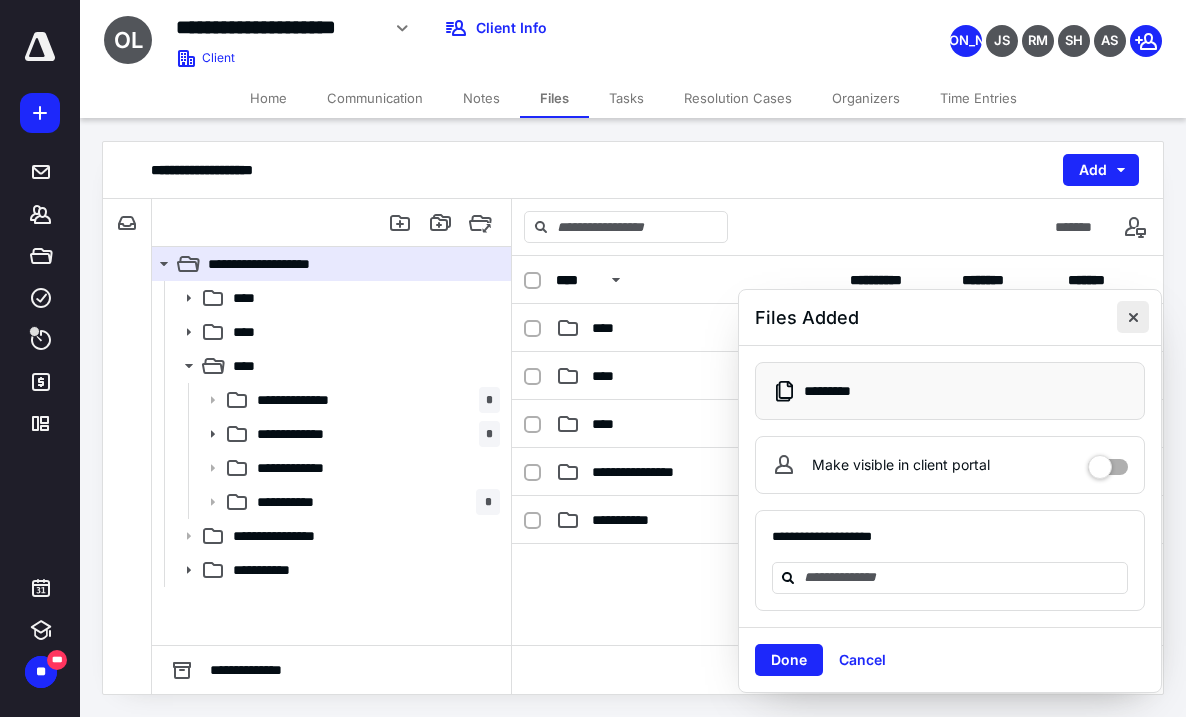 click at bounding box center [1133, 317] 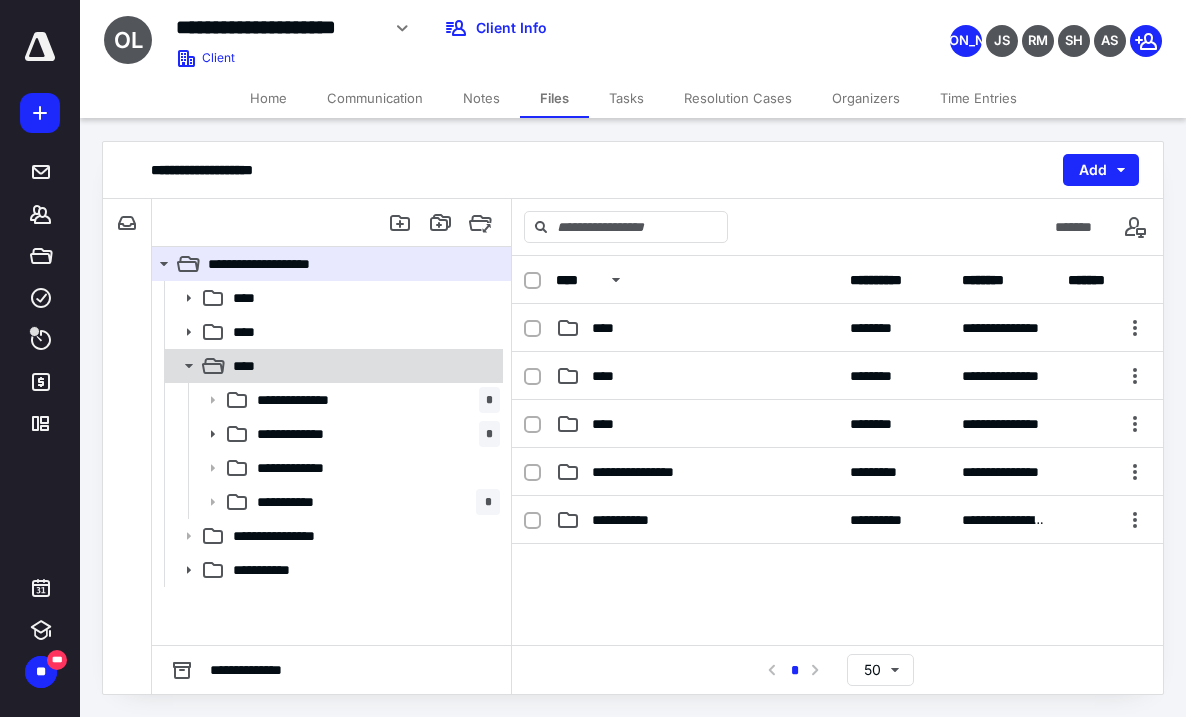 click 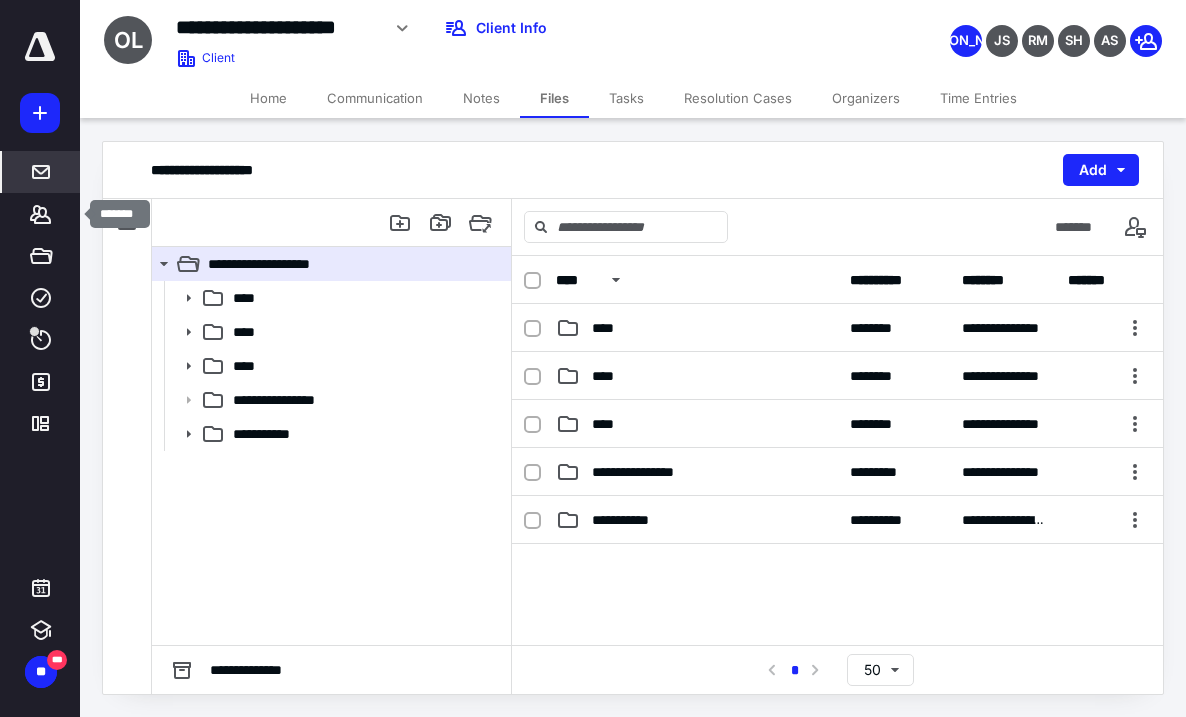drag, startPoint x: 42, startPoint y: 212, endPoint x: 60, endPoint y: 179, distance: 37.589893 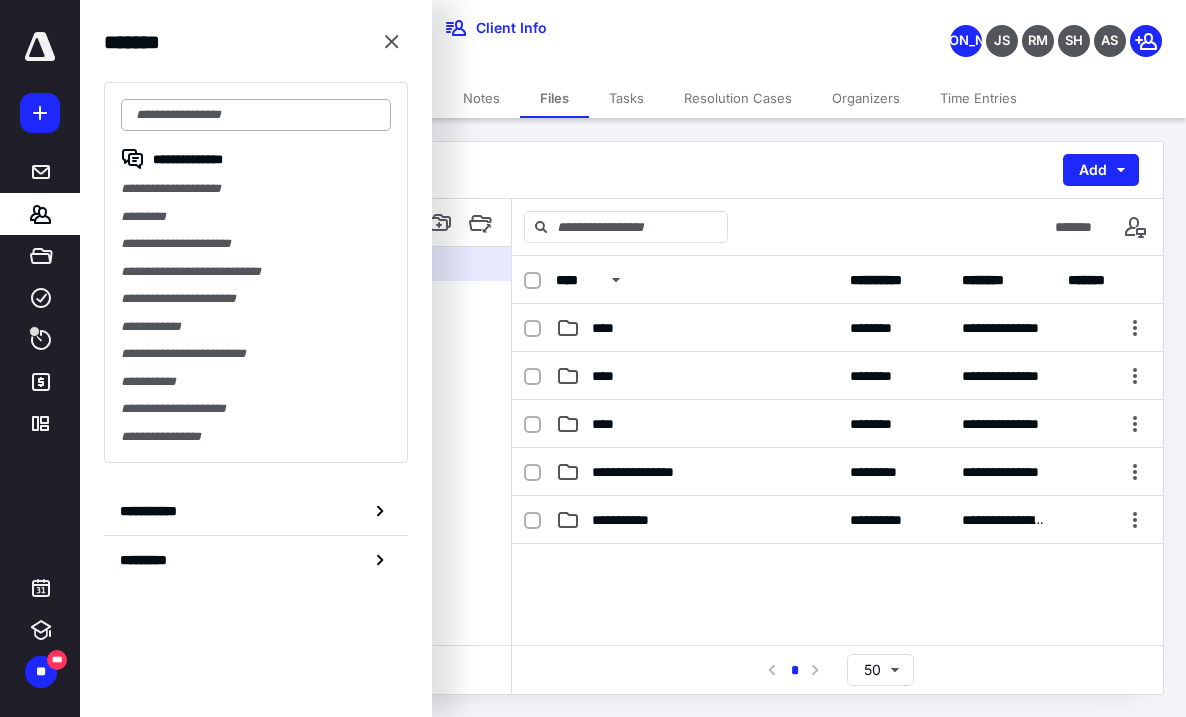 click at bounding box center (256, 115) 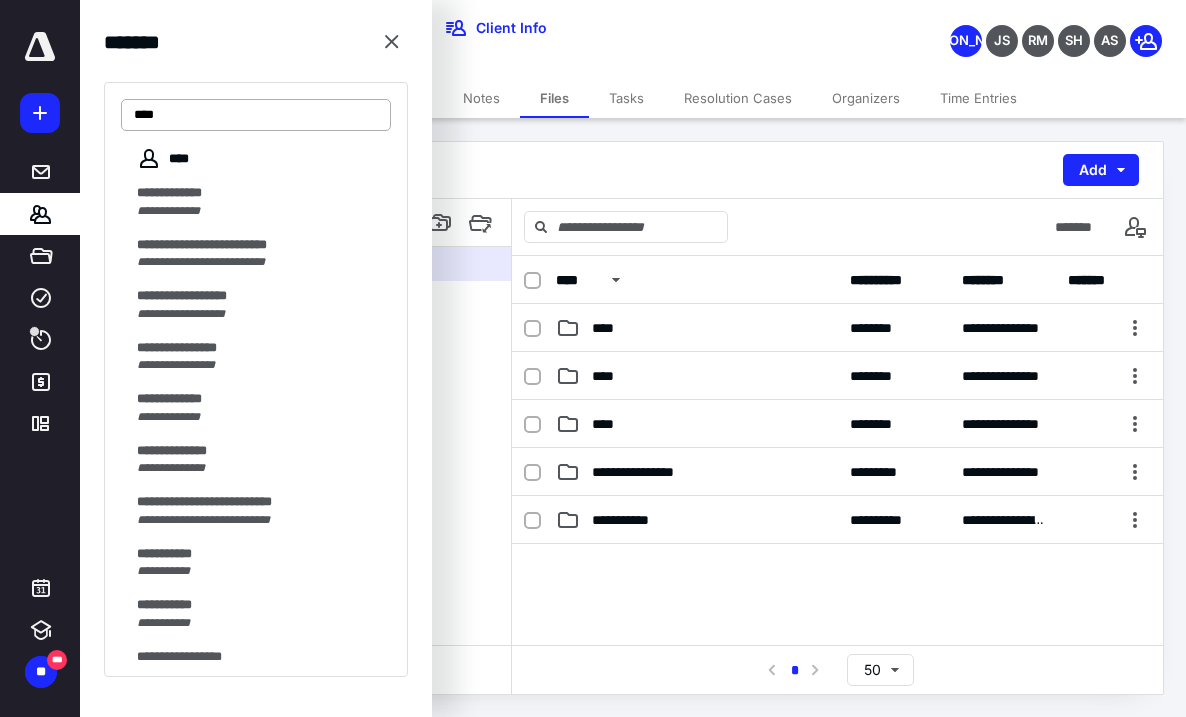type on "*****" 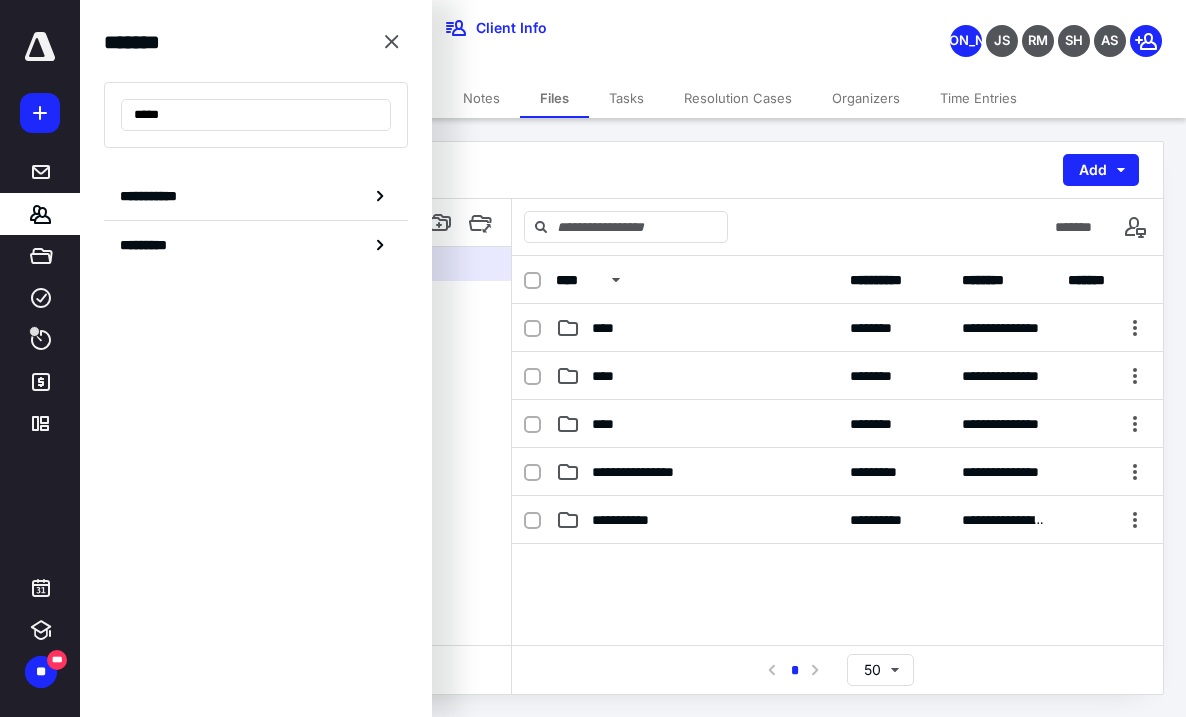 drag, startPoint x: 176, startPoint y: 116, endPoint x: 73, endPoint y: 124, distance: 103.31021 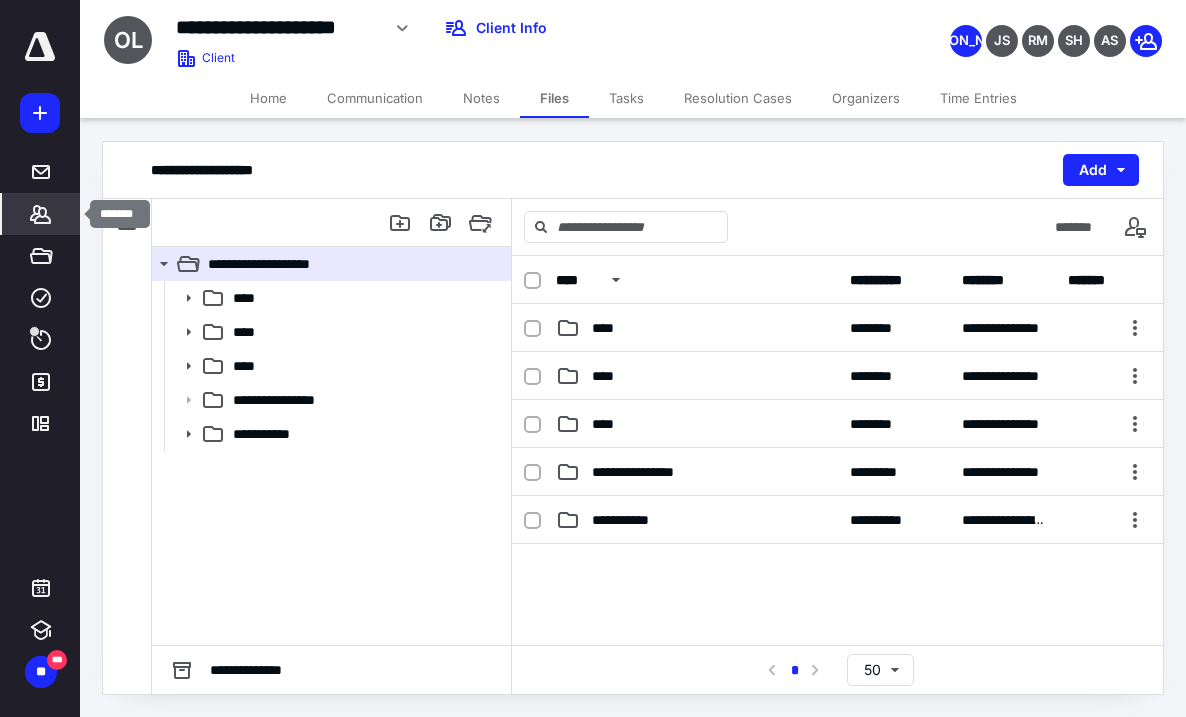 click 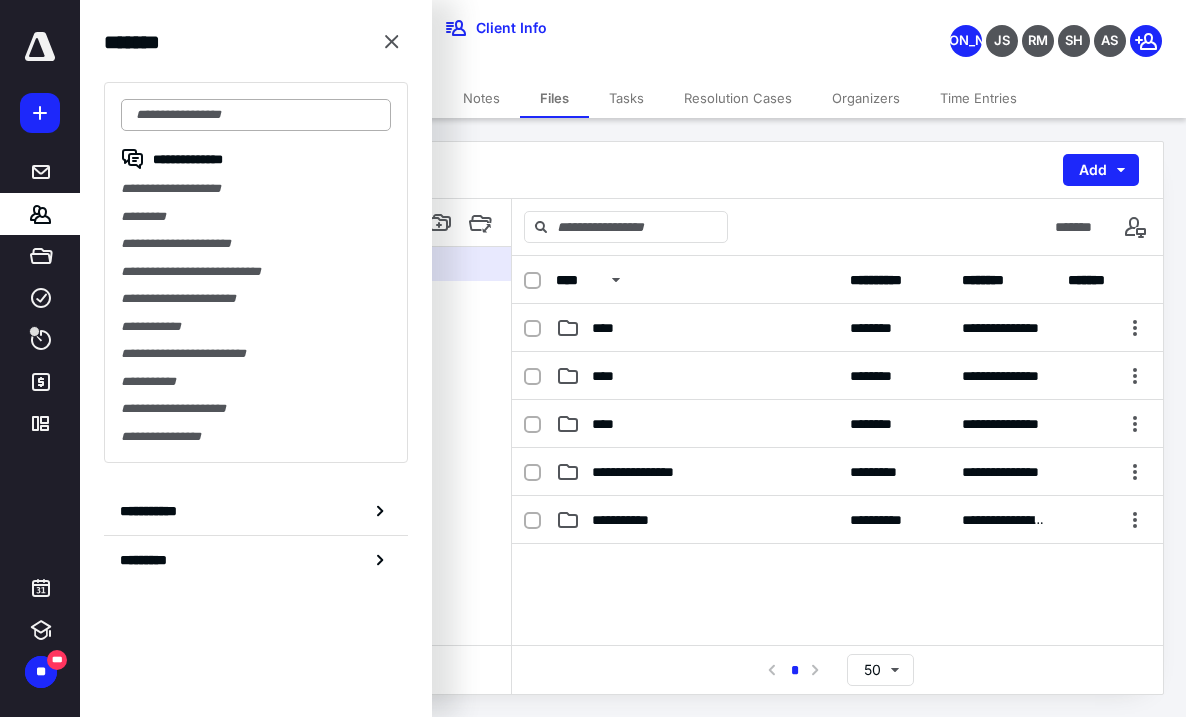 click at bounding box center [256, 115] 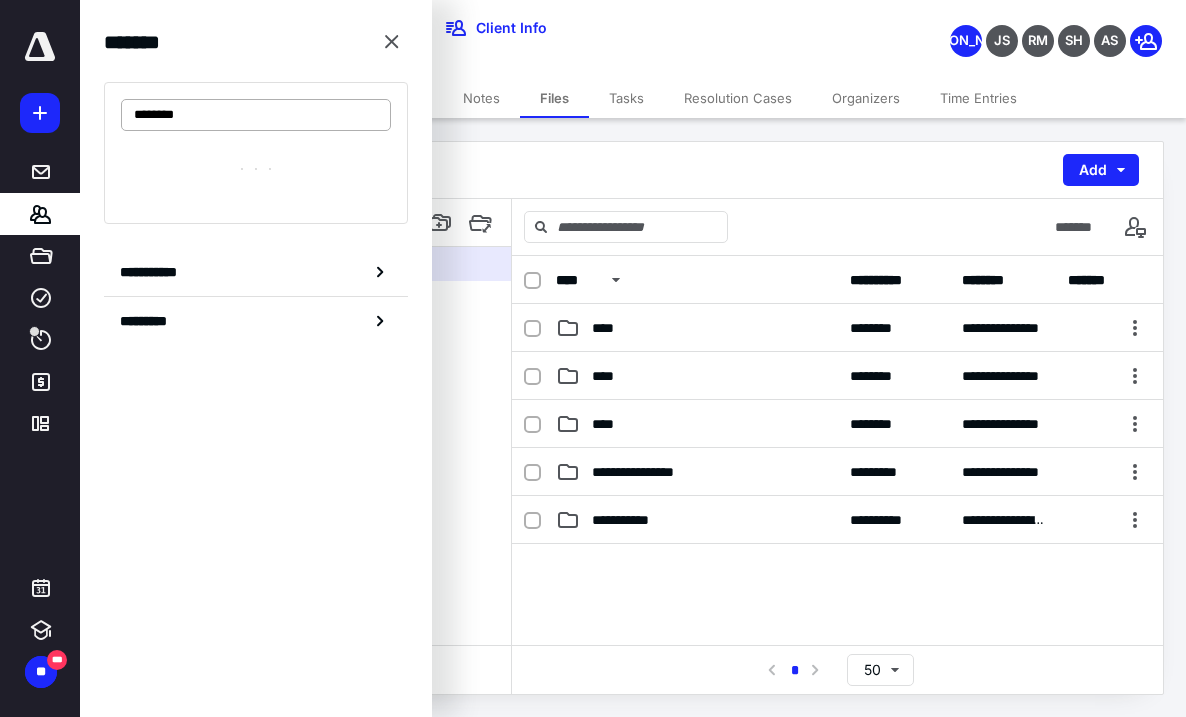 type on "*********" 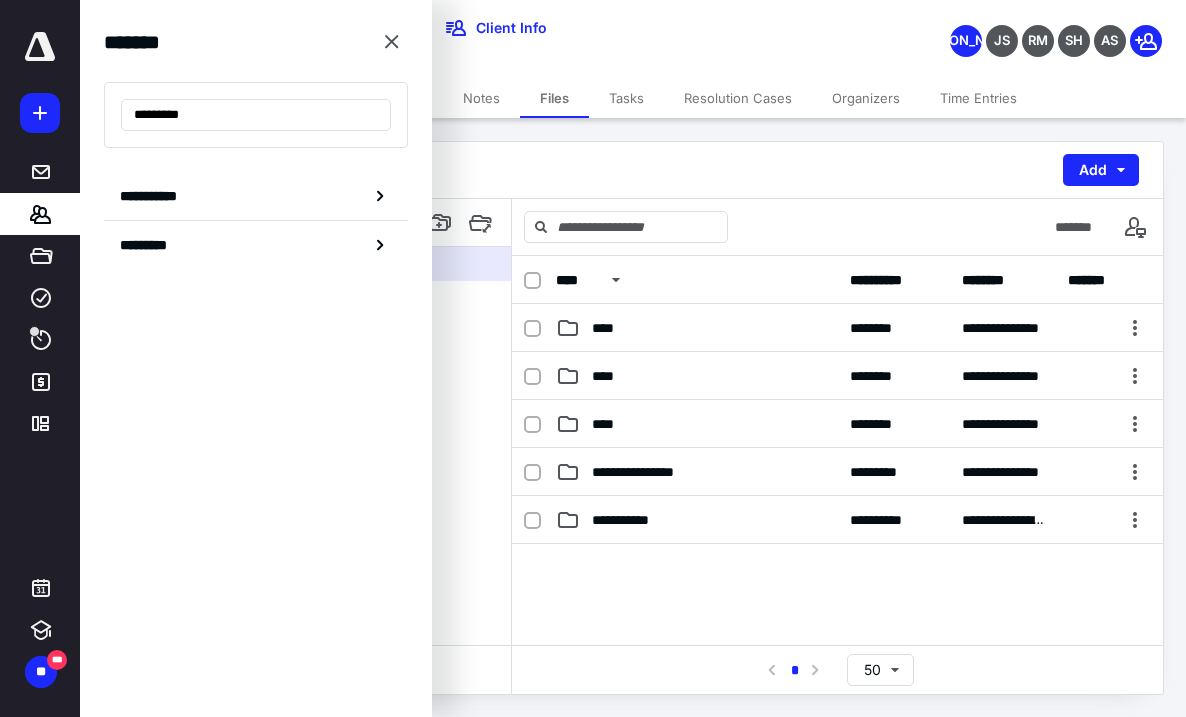 drag, startPoint x: 242, startPoint y: 111, endPoint x: -22, endPoint y: 137, distance: 265.27722 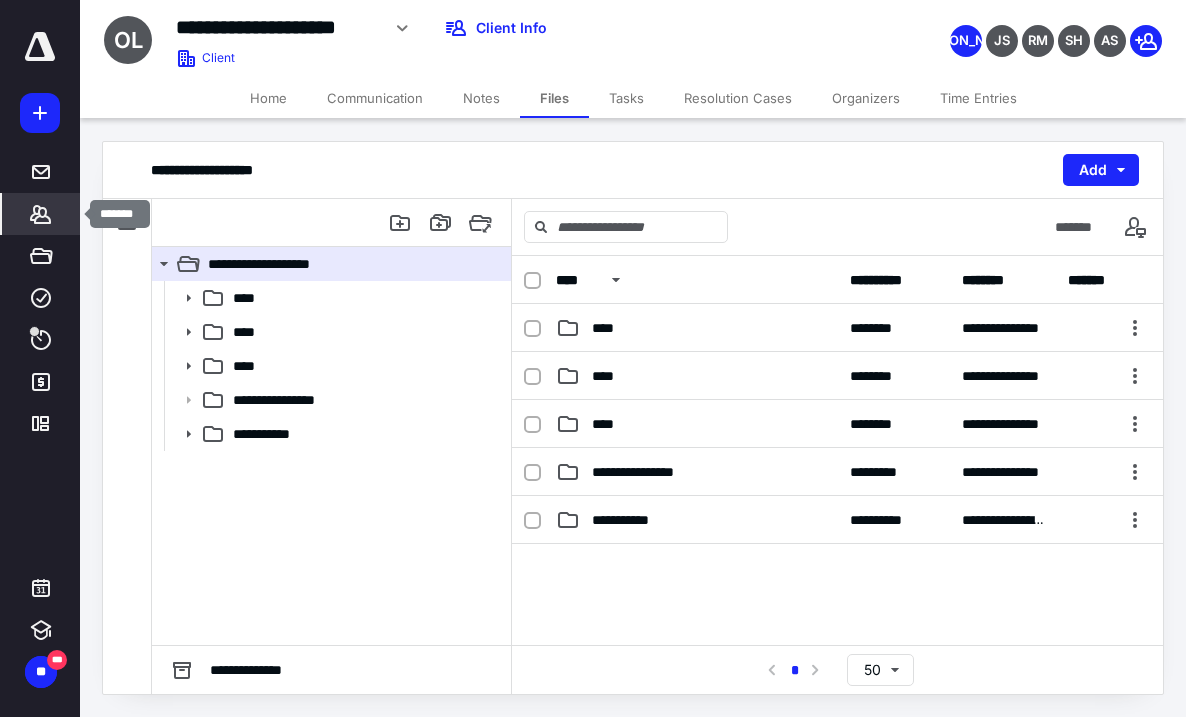 drag, startPoint x: 42, startPoint y: 207, endPoint x: 46, endPoint y: 194, distance: 13.601471 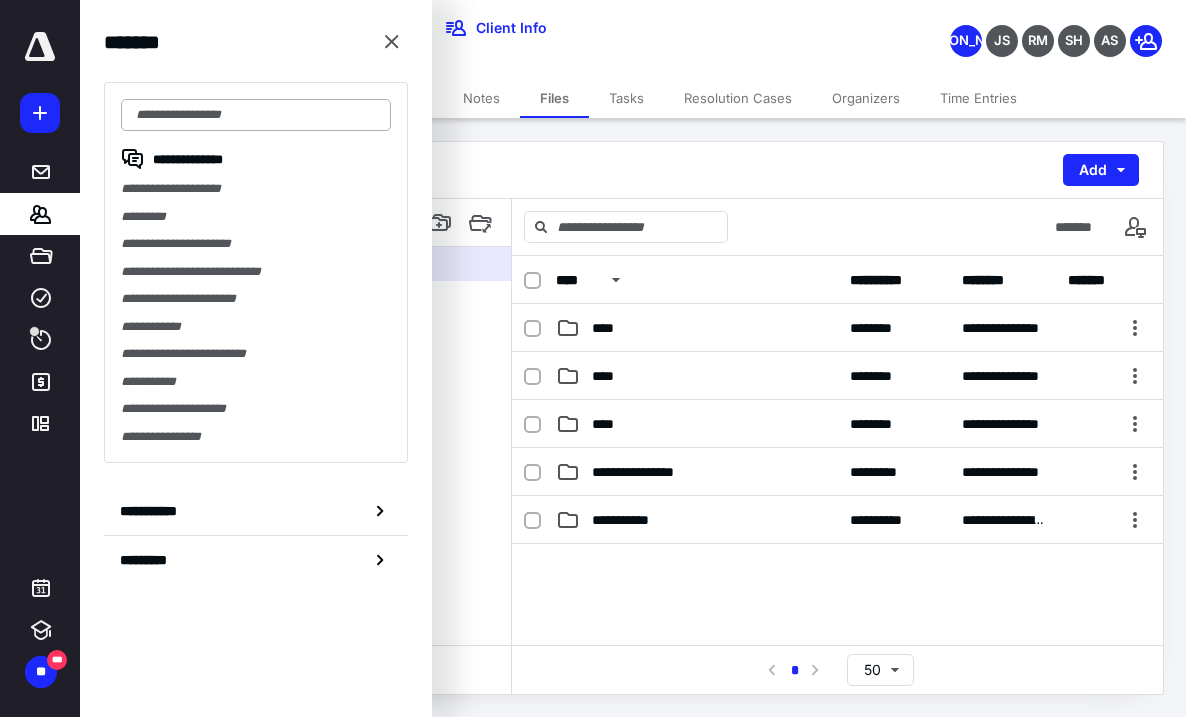 click at bounding box center [256, 115] 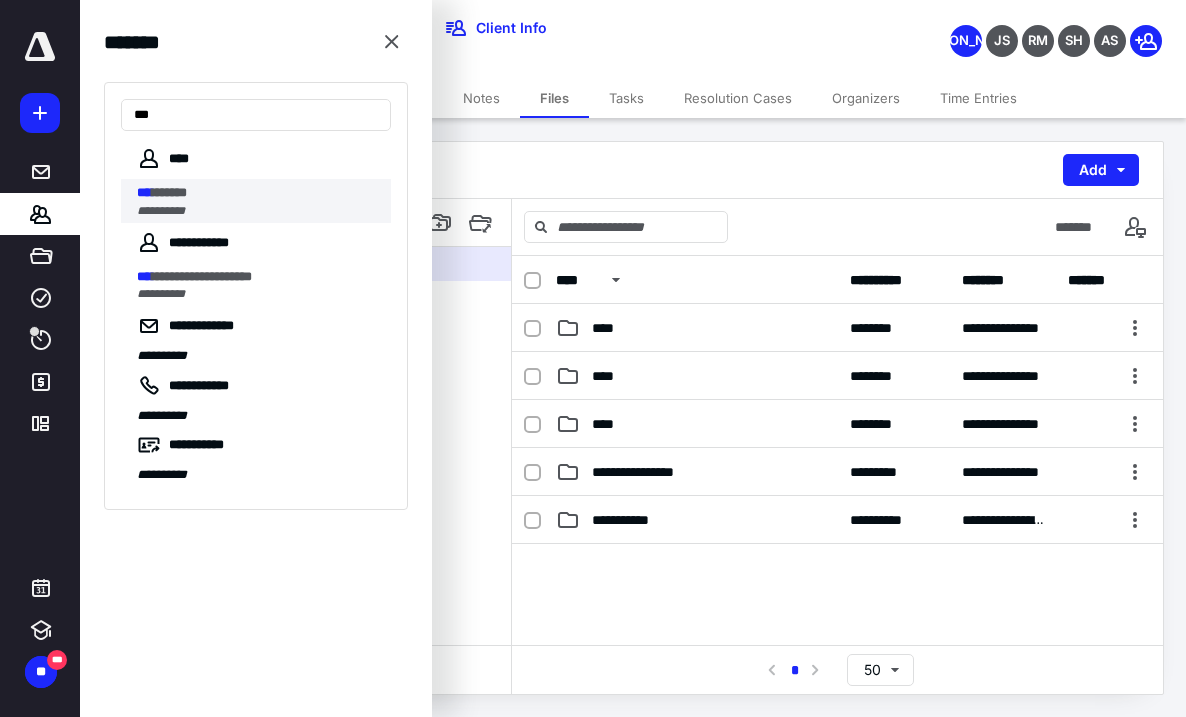 type on "***" 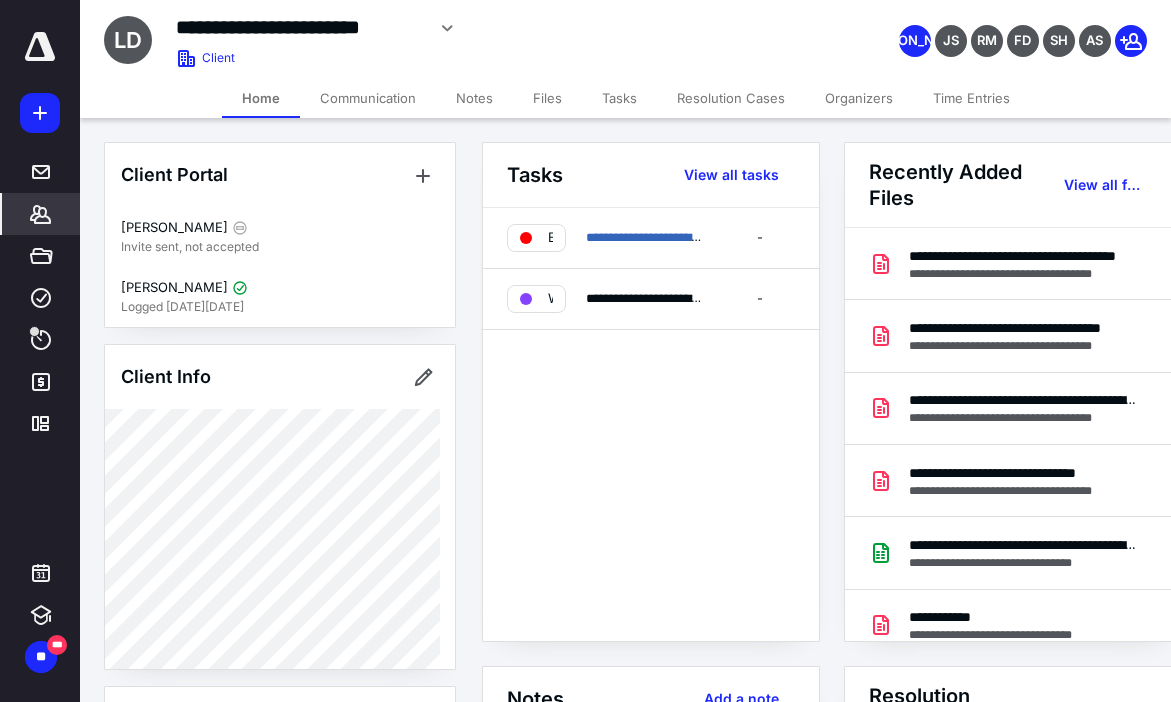 click on "Files" at bounding box center (547, 98) 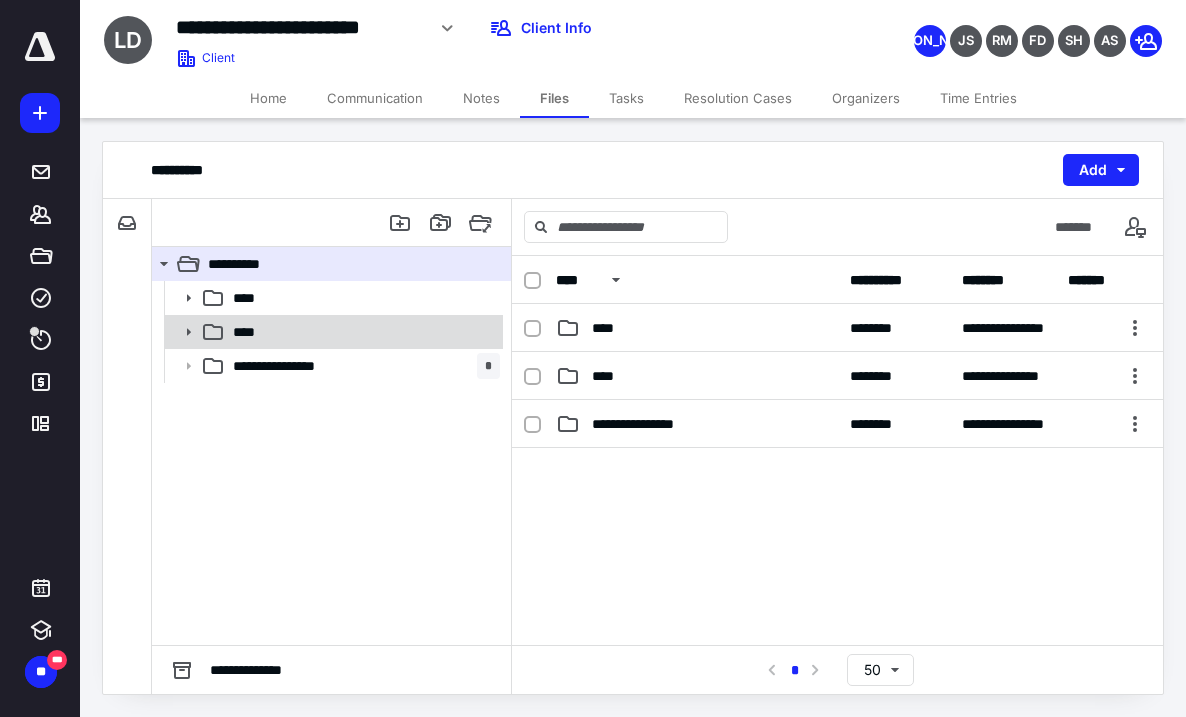 click 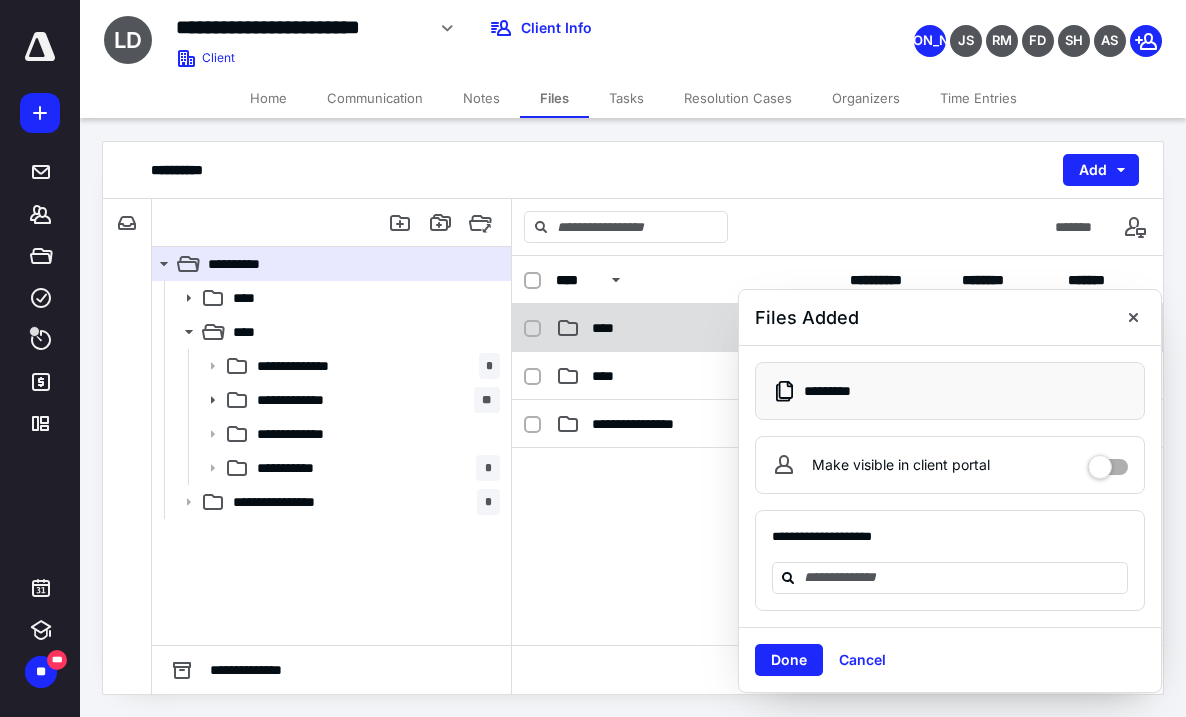 click at bounding box center (1133, 317) 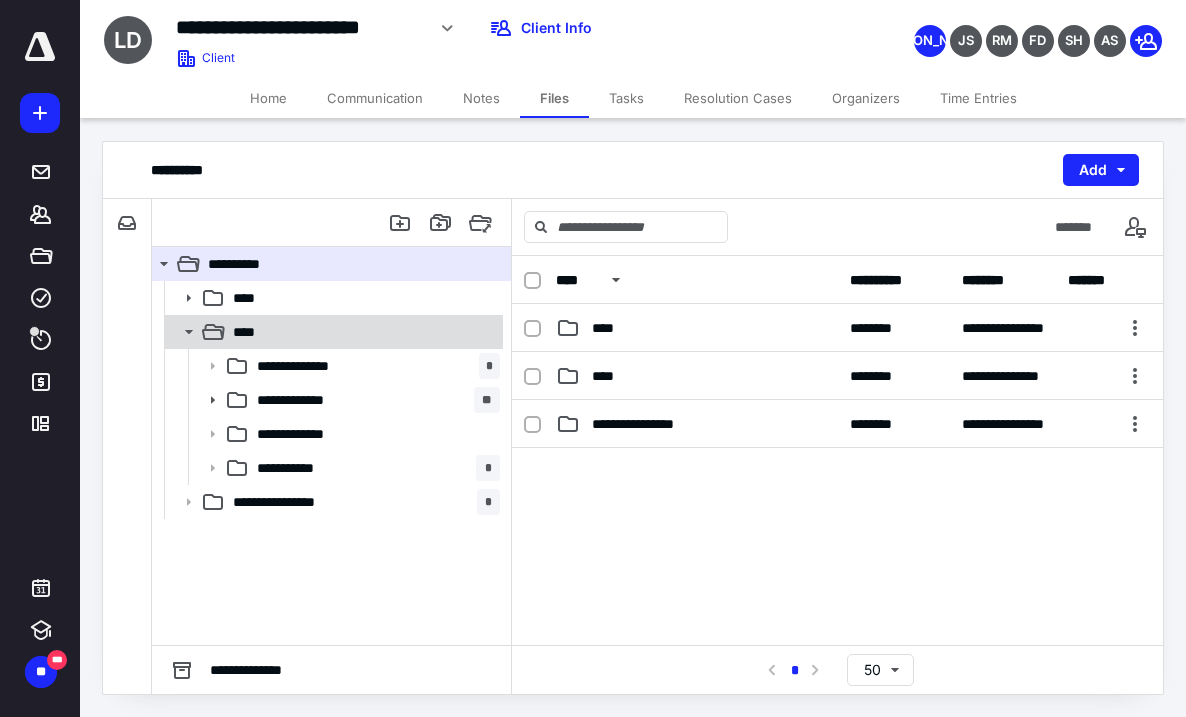 click 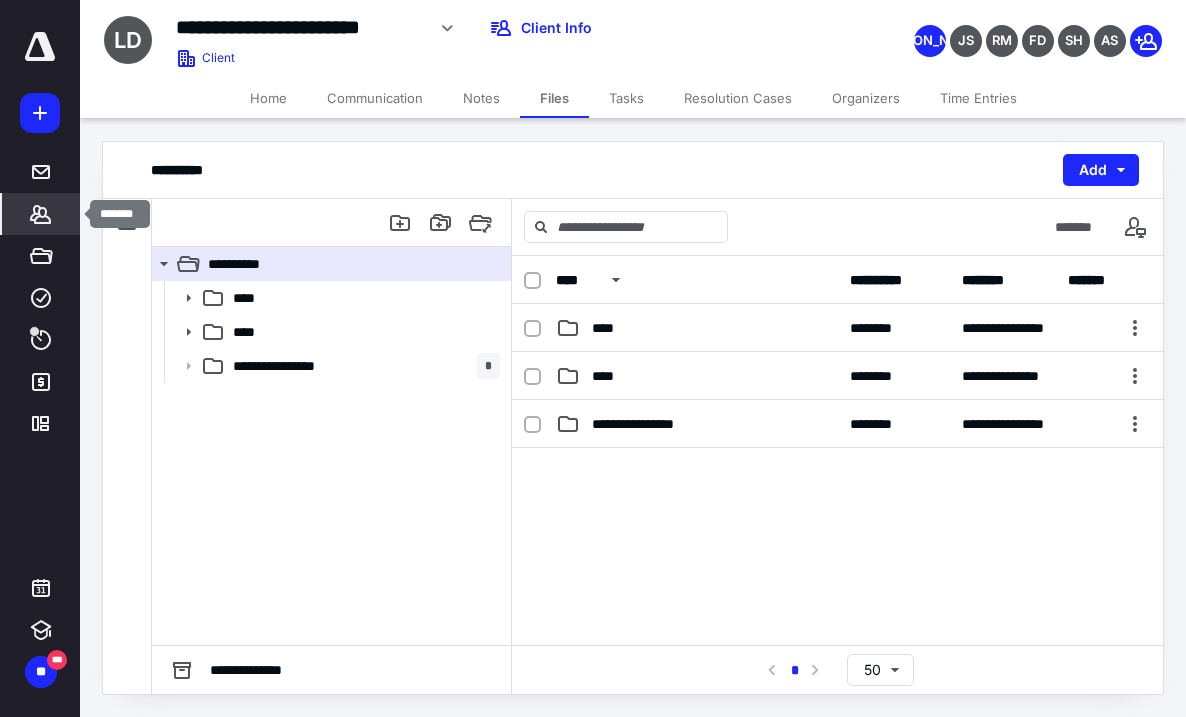 click 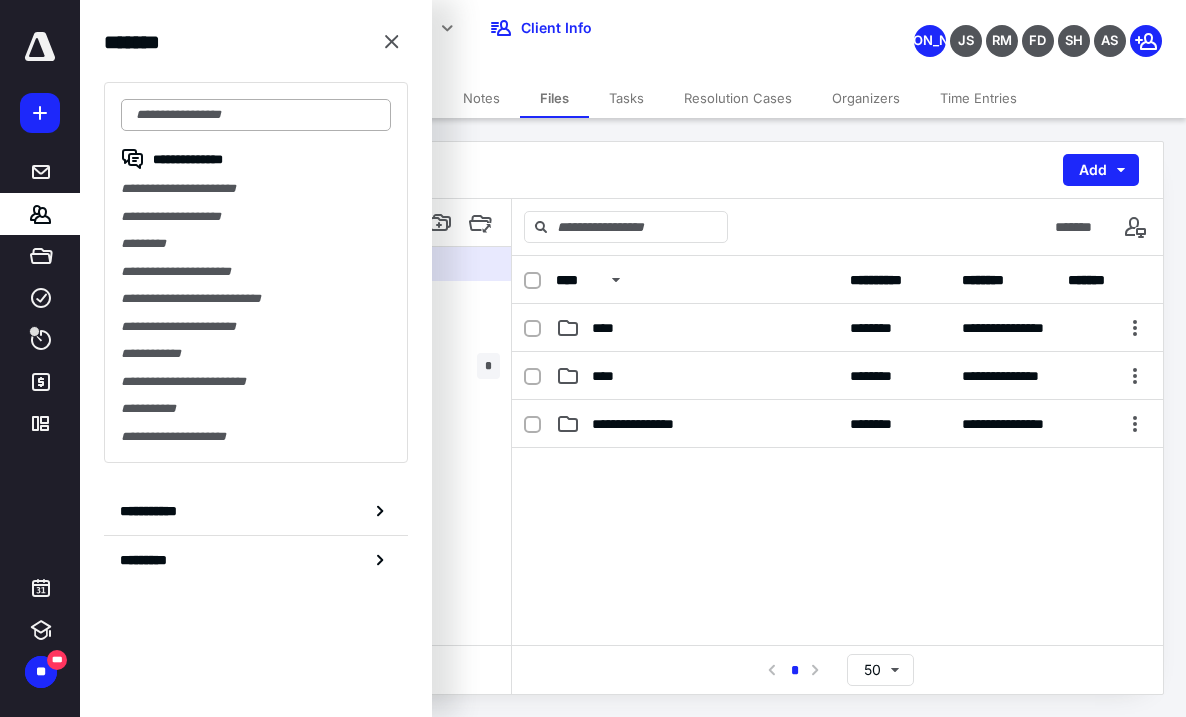 click at bounding box center [256, 115] 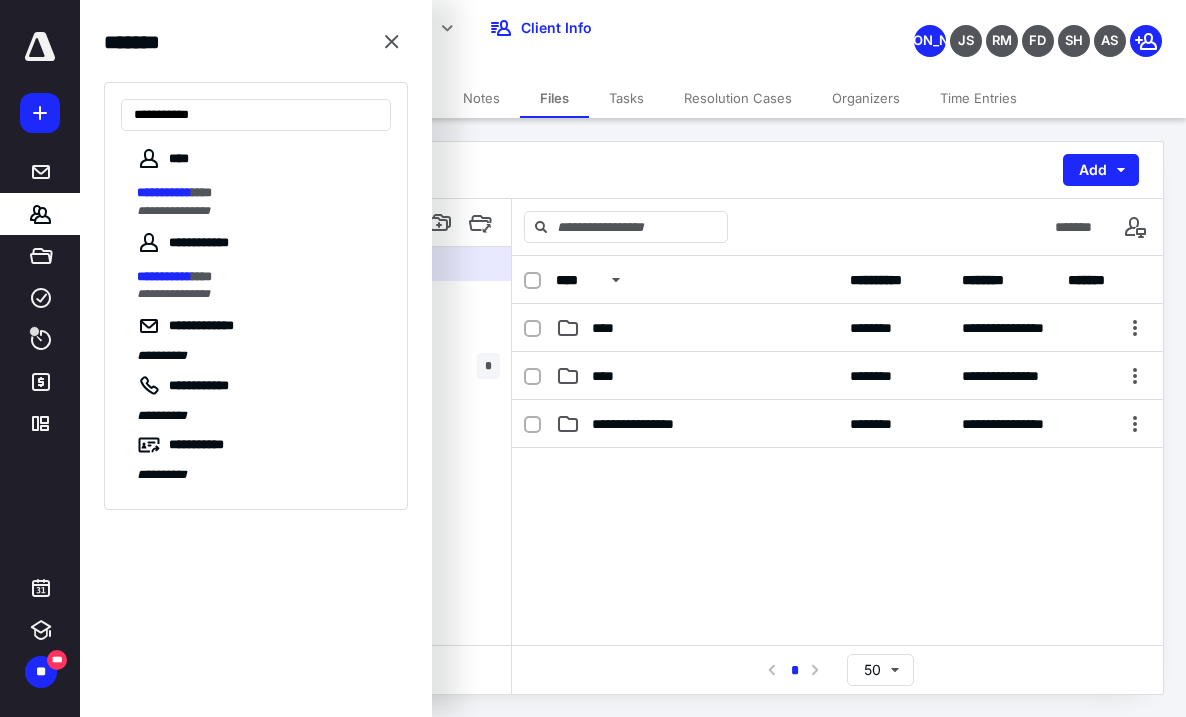 type on "**********" 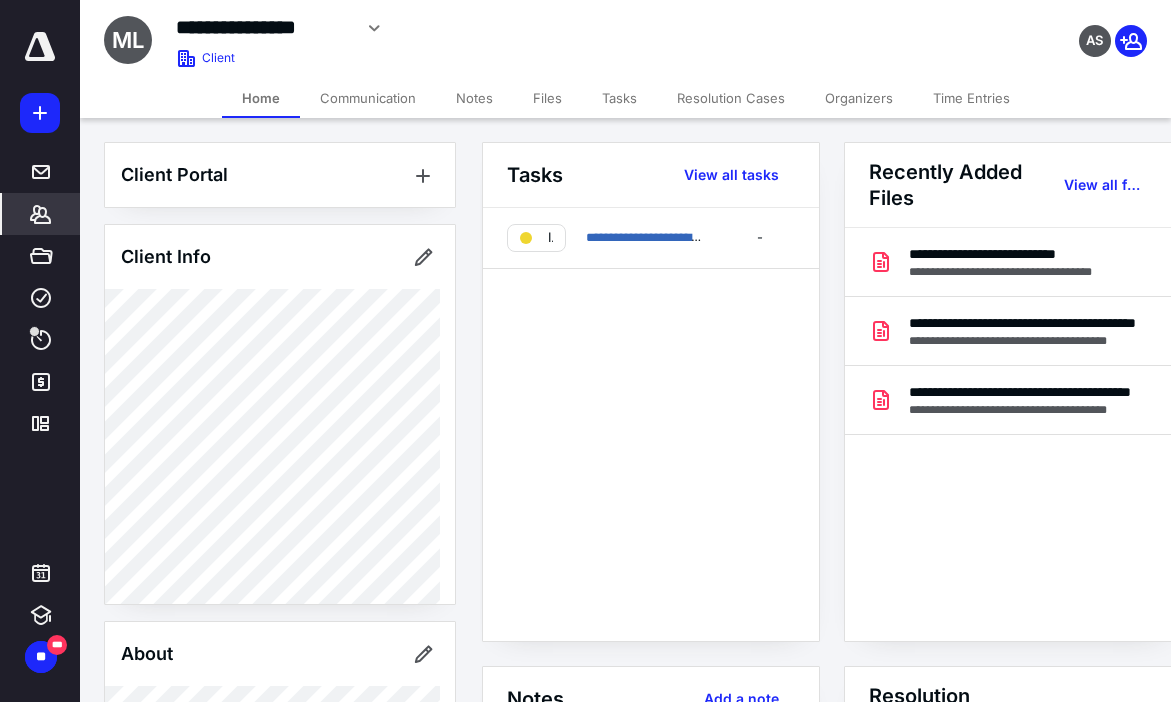 click on "Files" at bounding box center (547, 98) 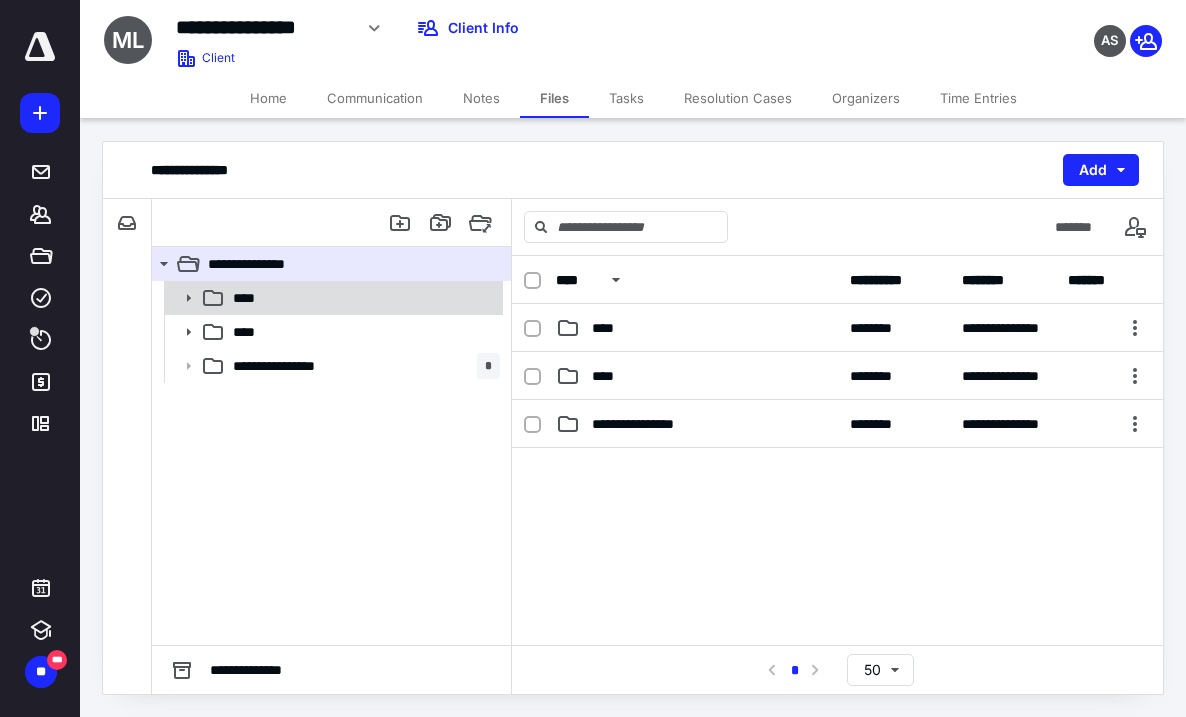 click 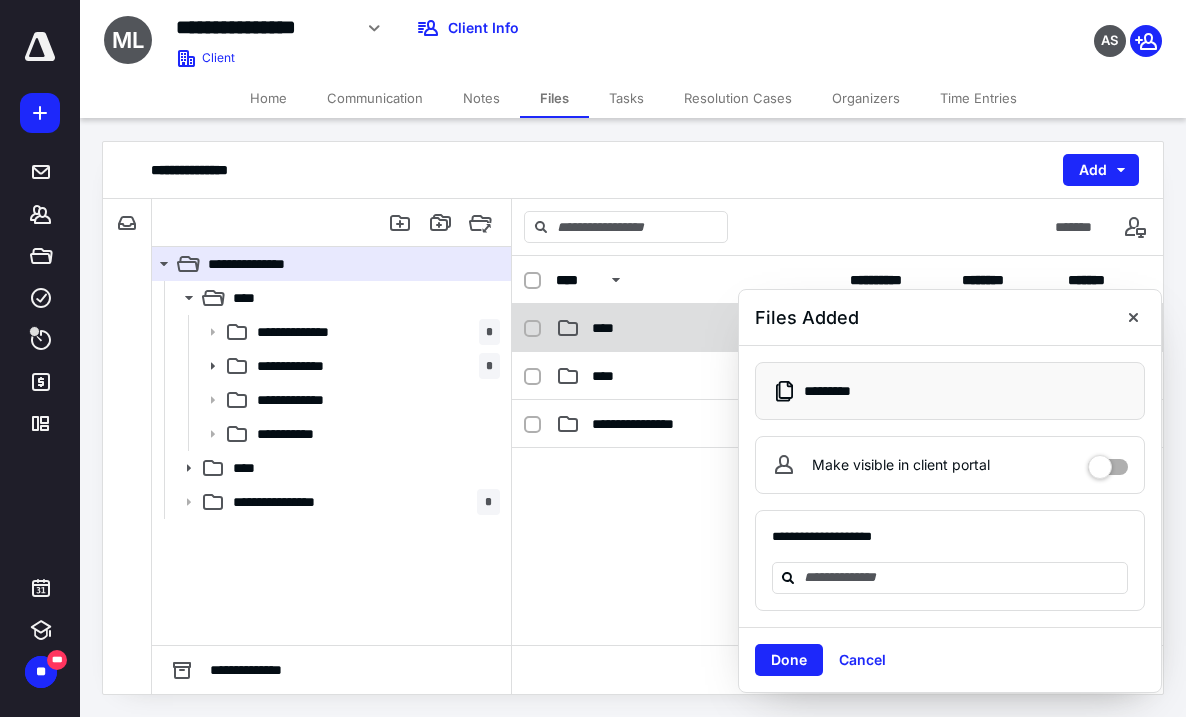 click at bounding box center (1133, 317) 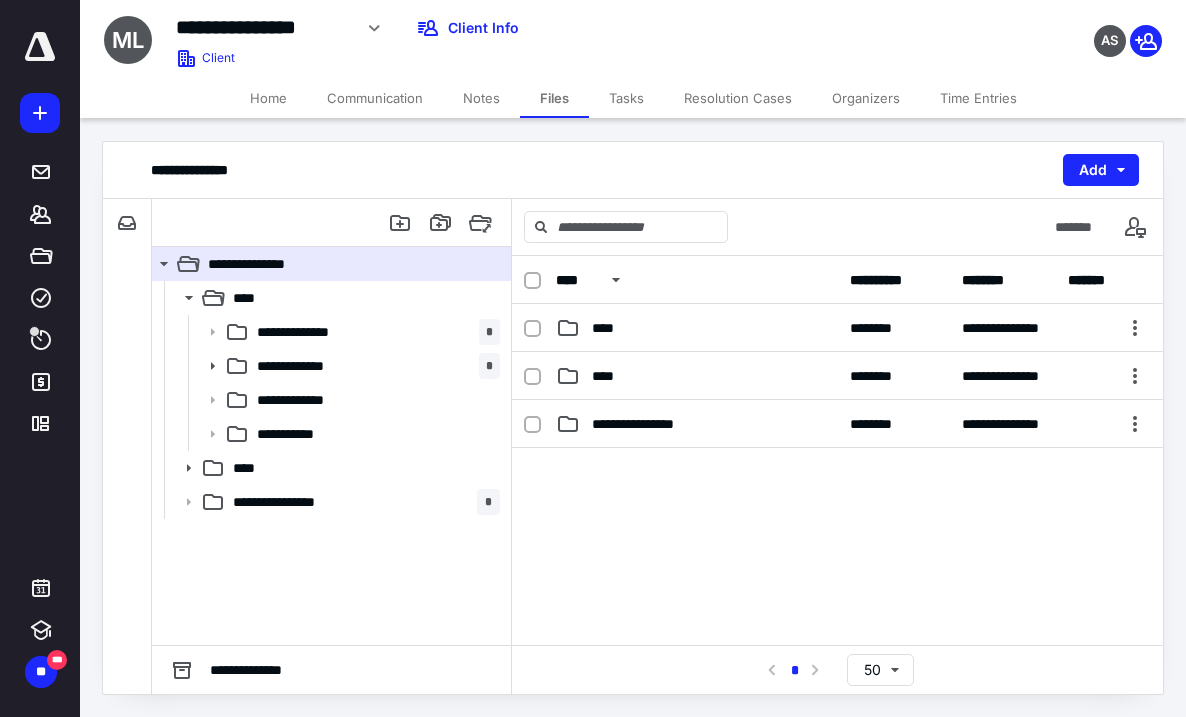 click at bounding box center [837, 598] 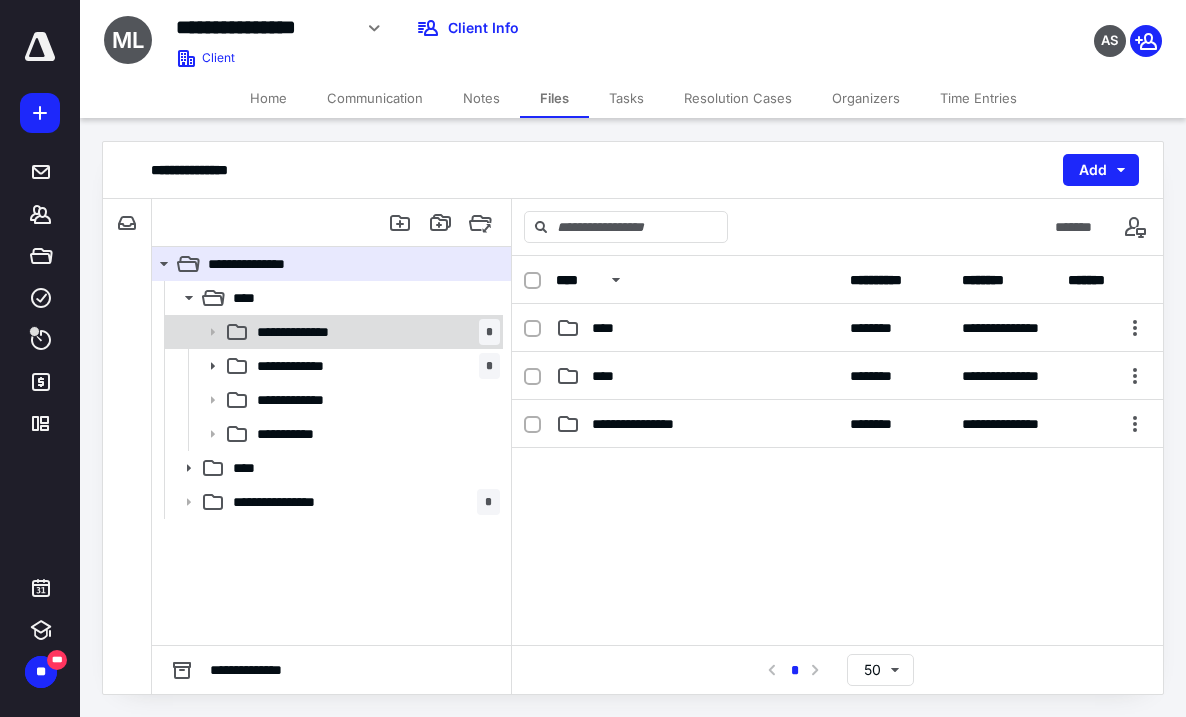 click on "*" at bounding box center [489, 332] 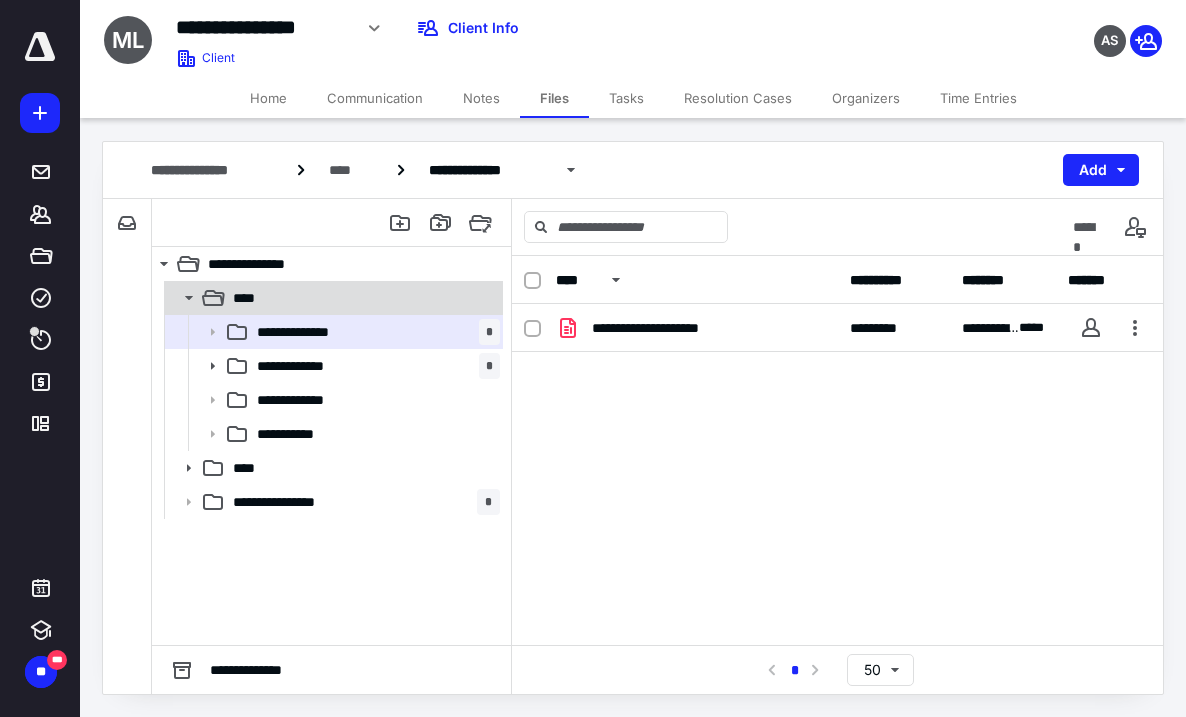 click 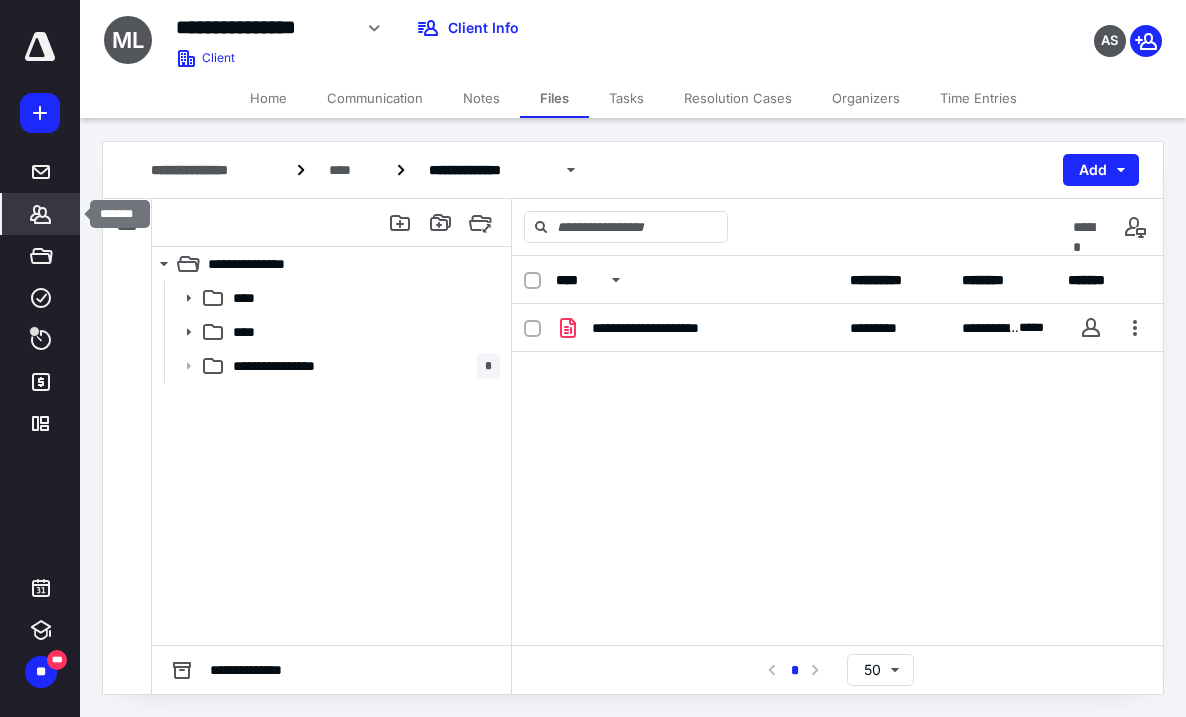 click 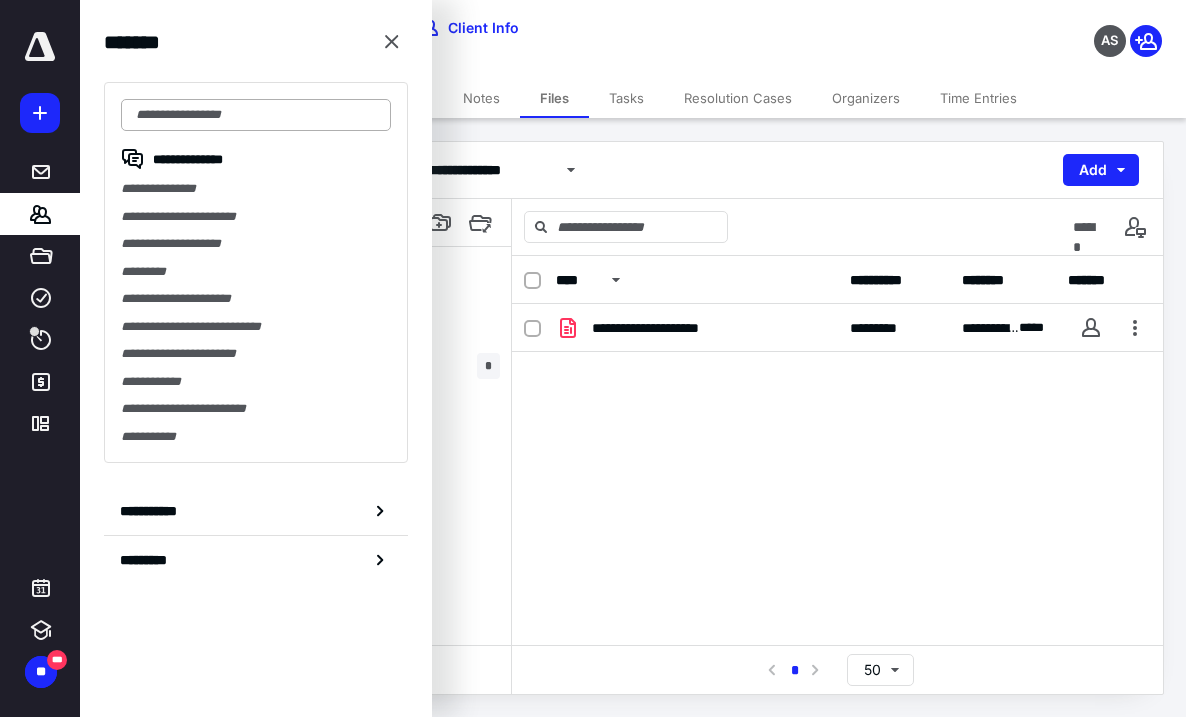 click at bounding box center (256, 115) 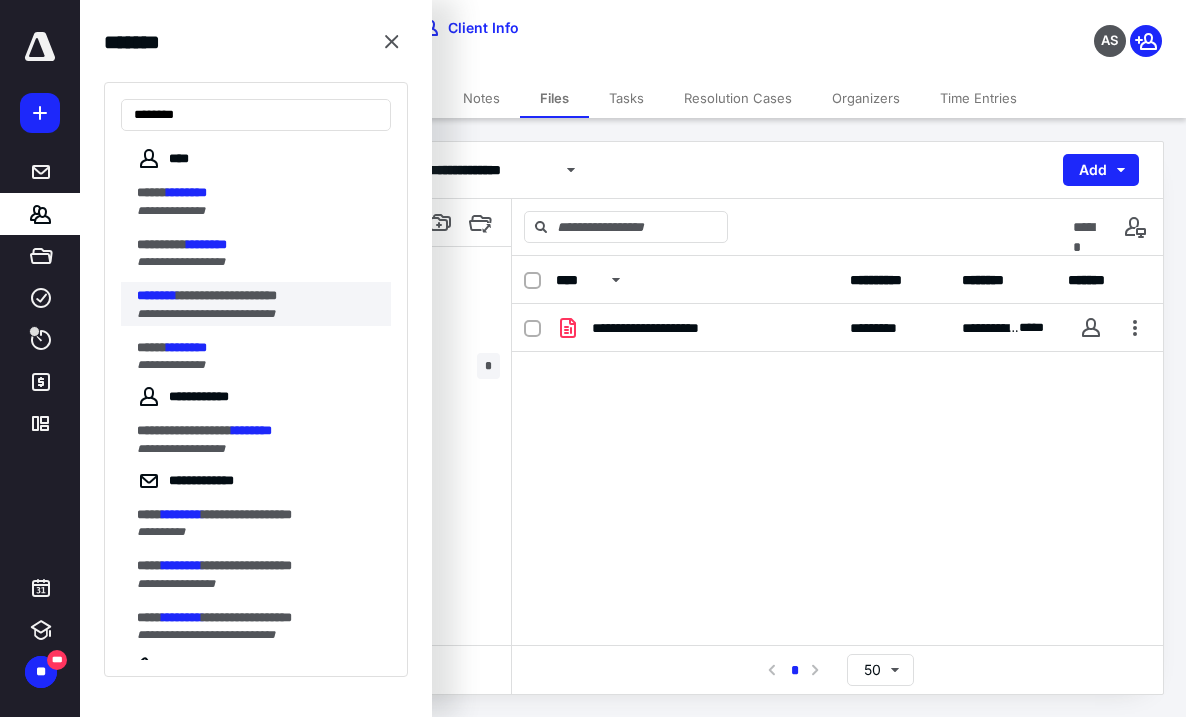 type on "********" 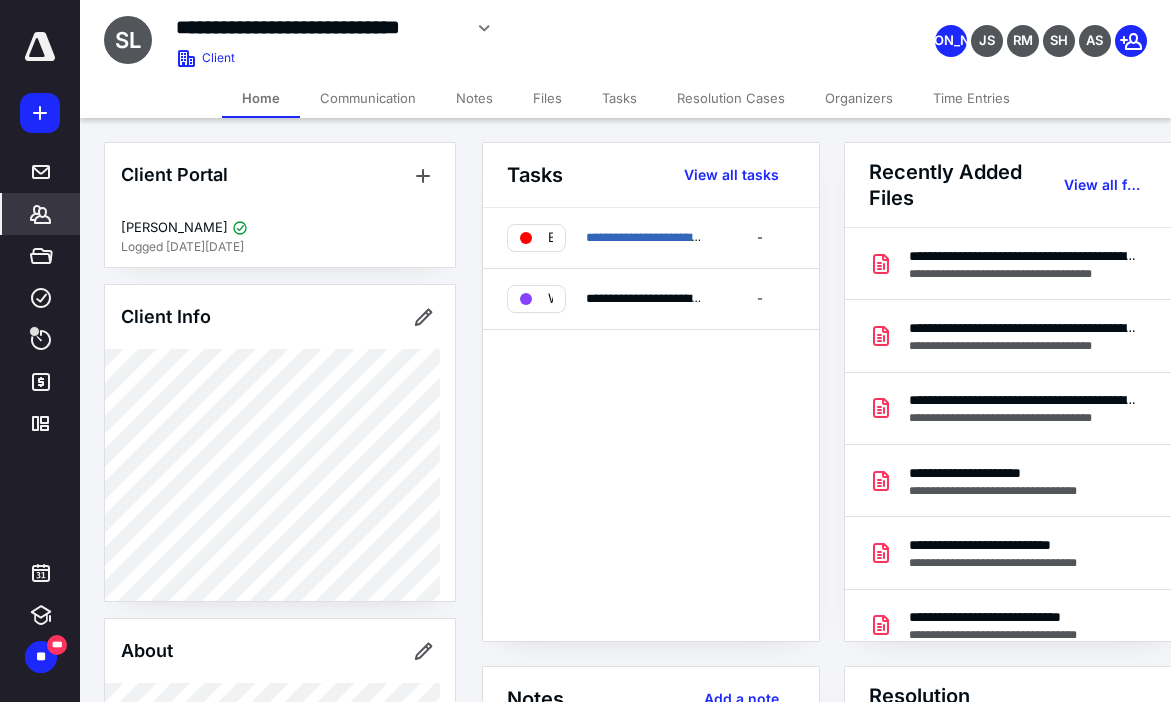 click on "Files" at bounding box center (547, 98) 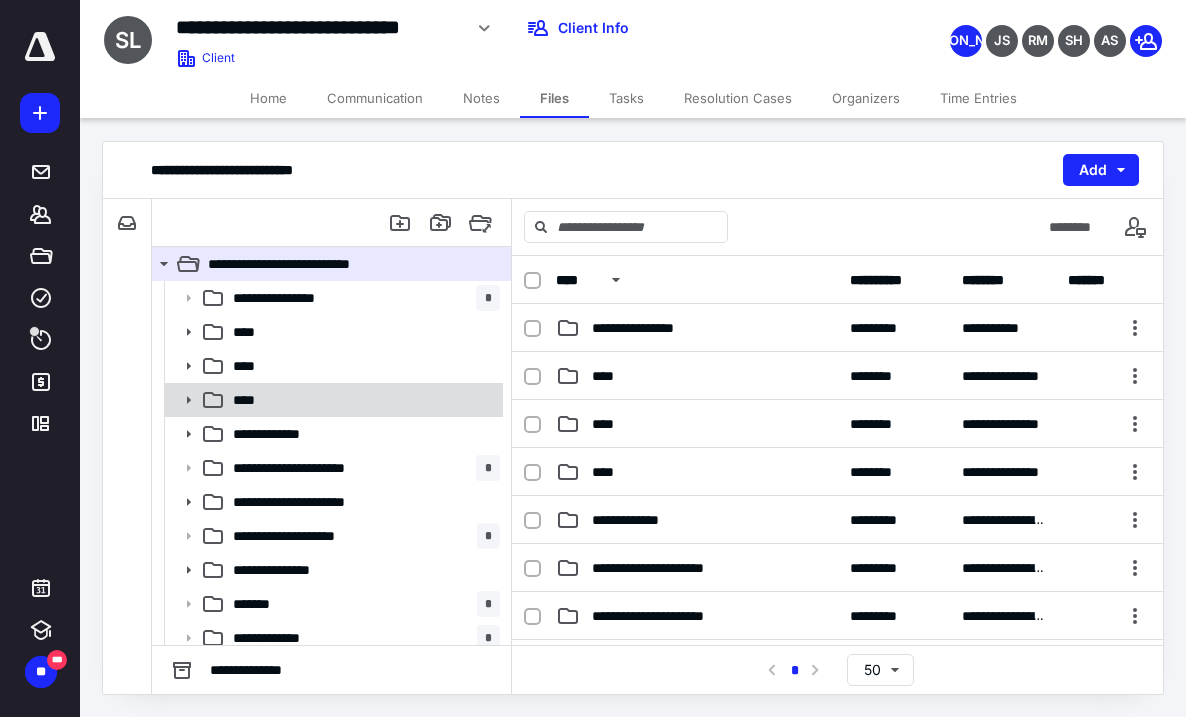 click 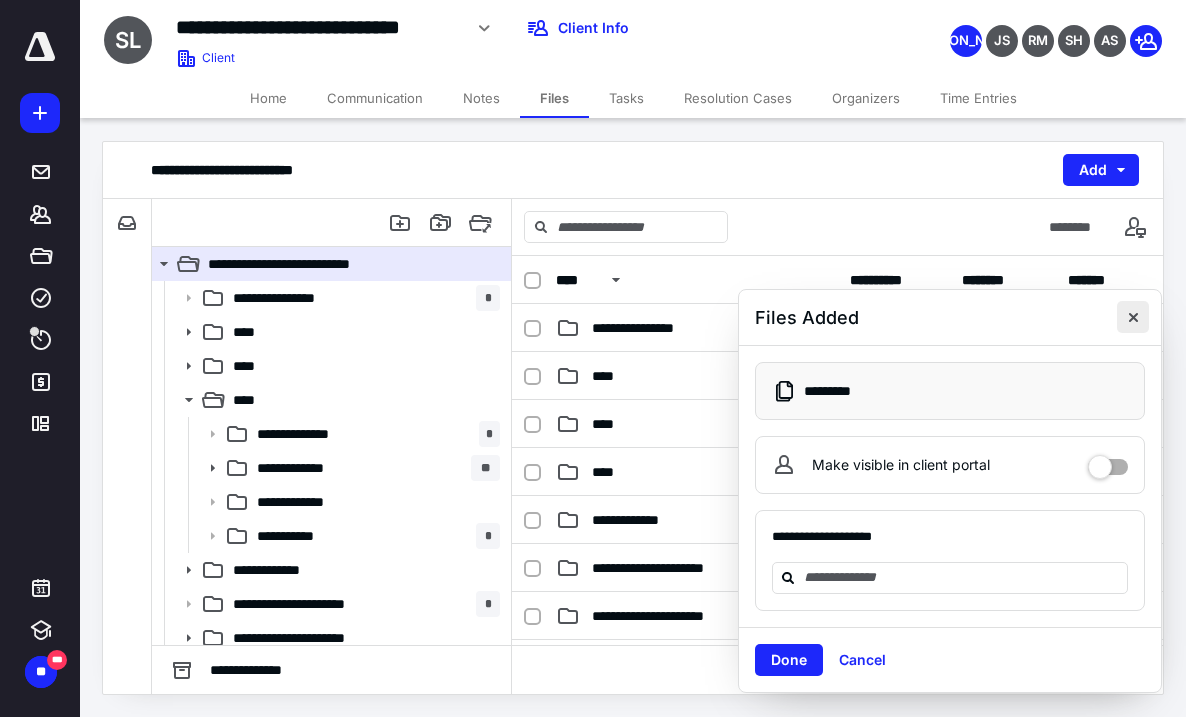 click at bounding box center [1133, 317] 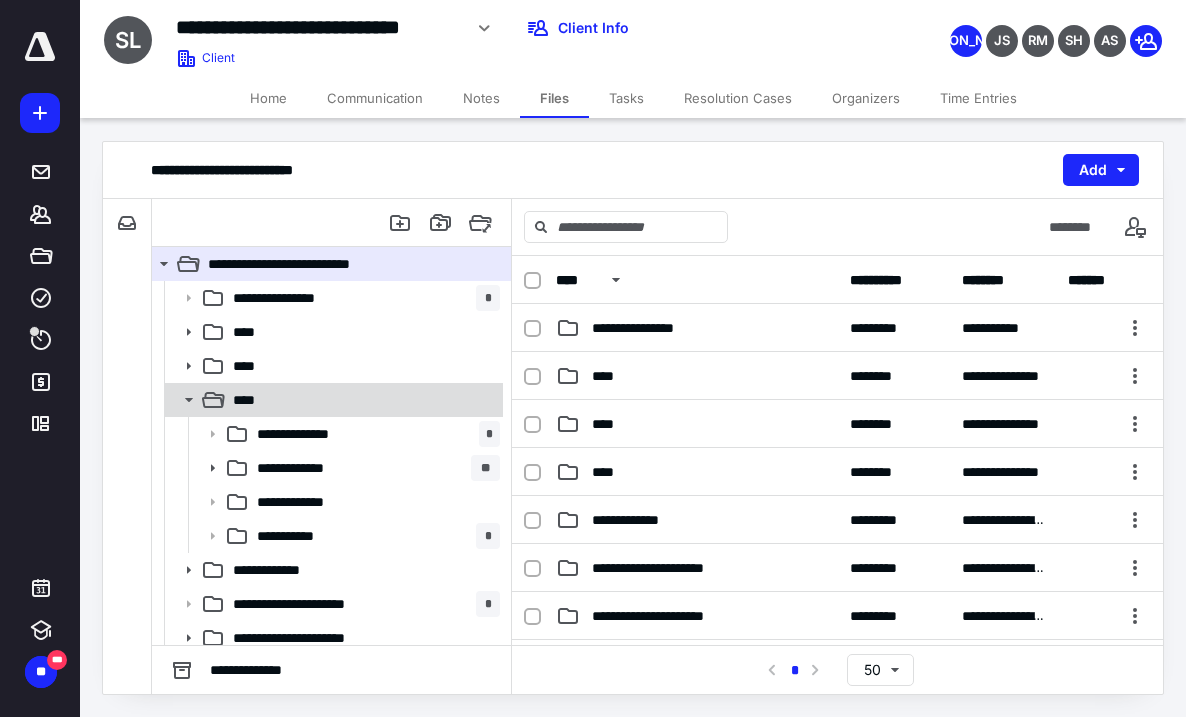 click 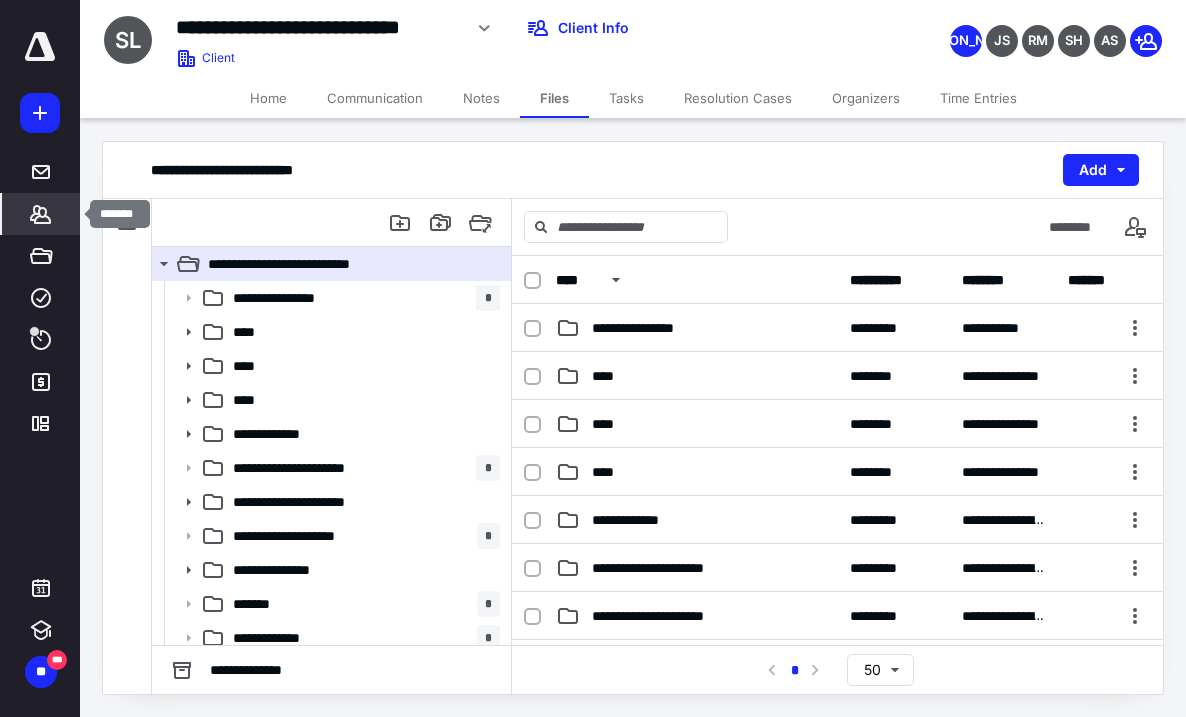 click 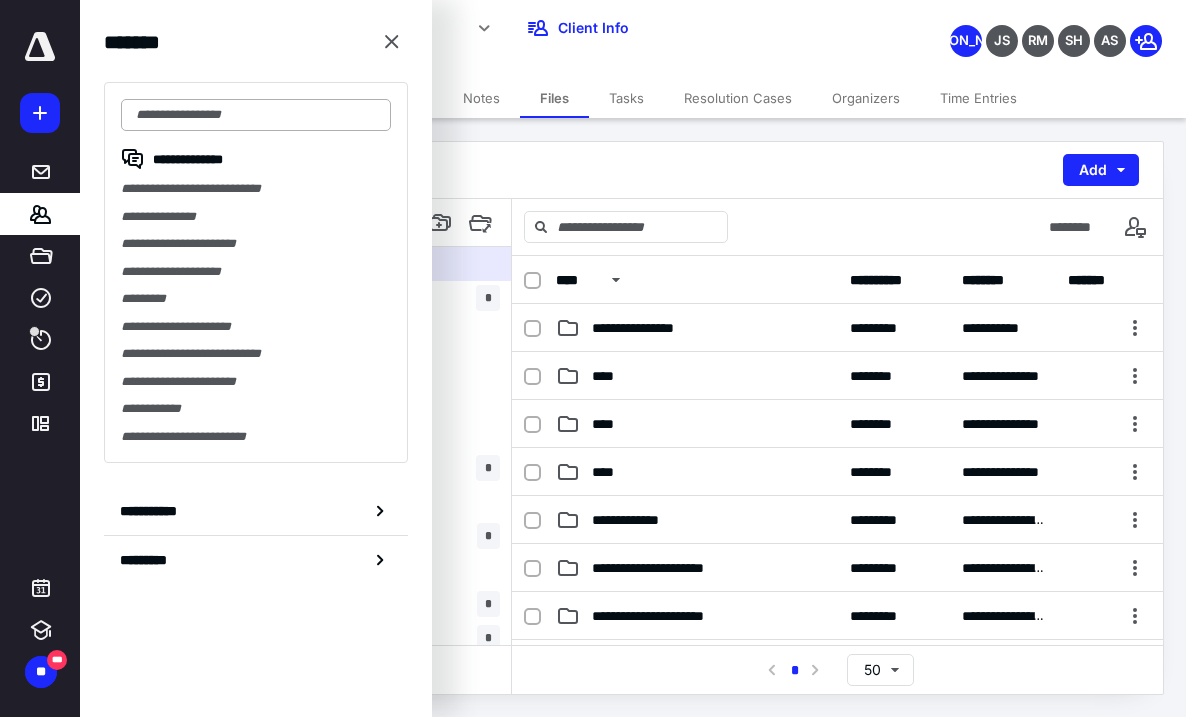 click at bounding box center (256, 115) 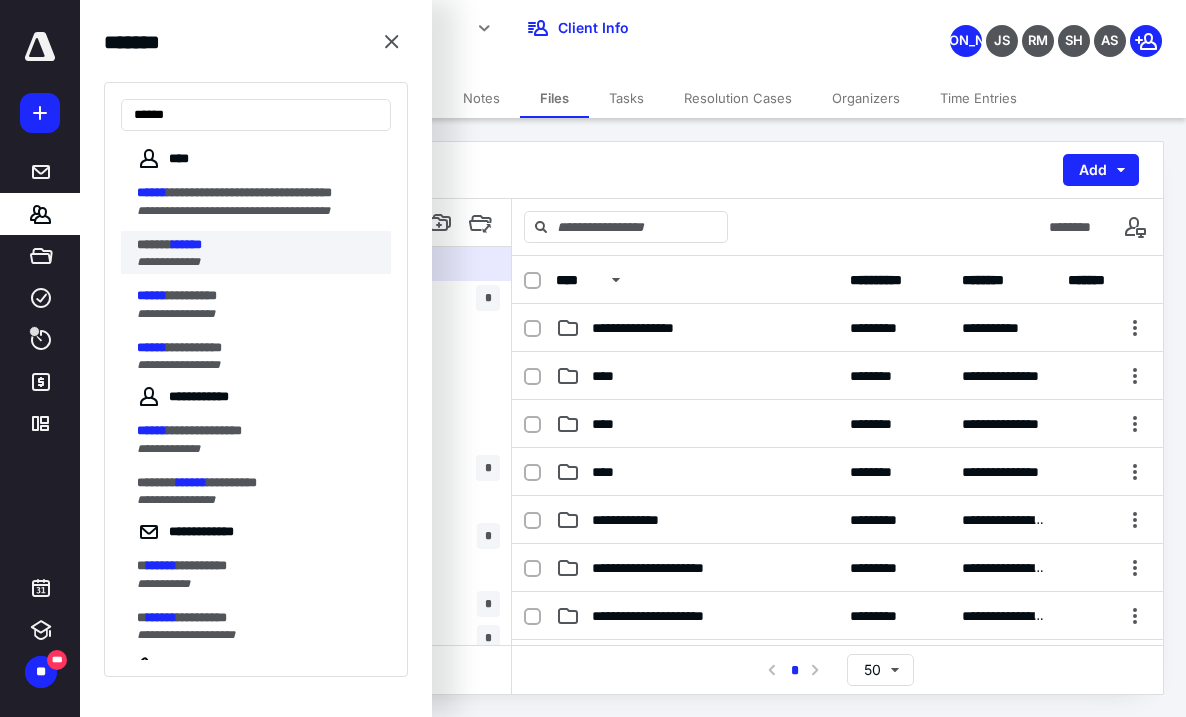 type on "******" 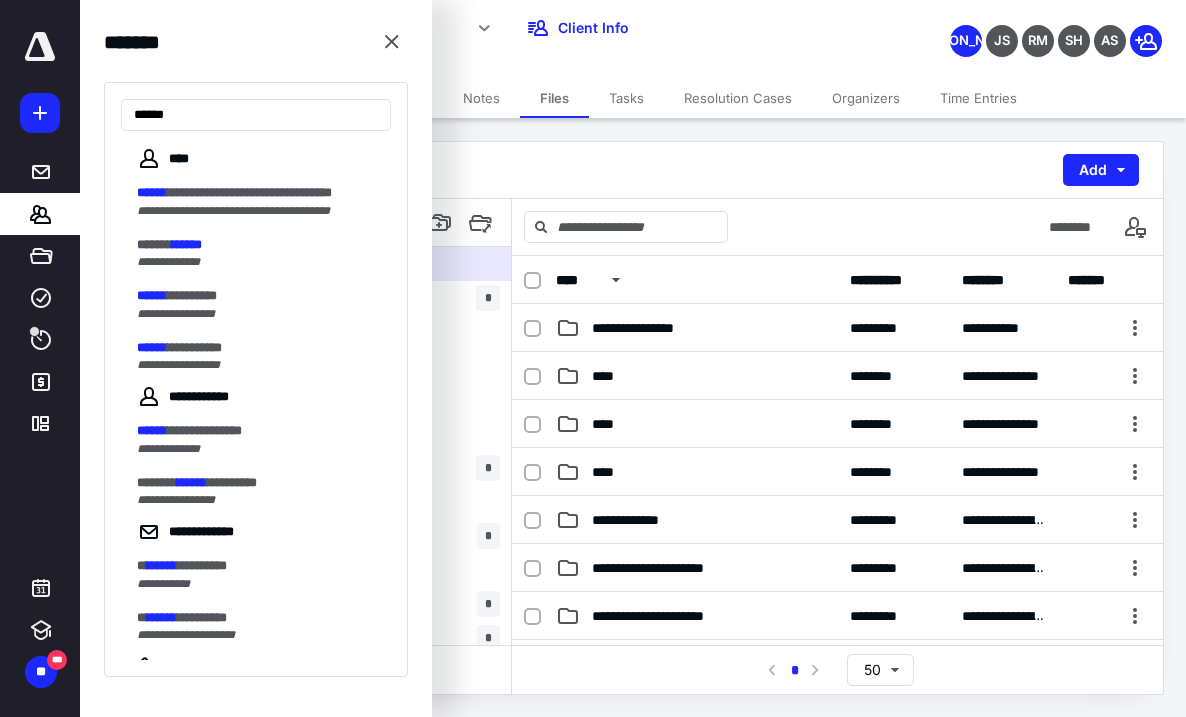 drag, startPoint x: 225, startPoint y: 260, endPoint x: 235, endPoint y: 255, distance: 11.18034 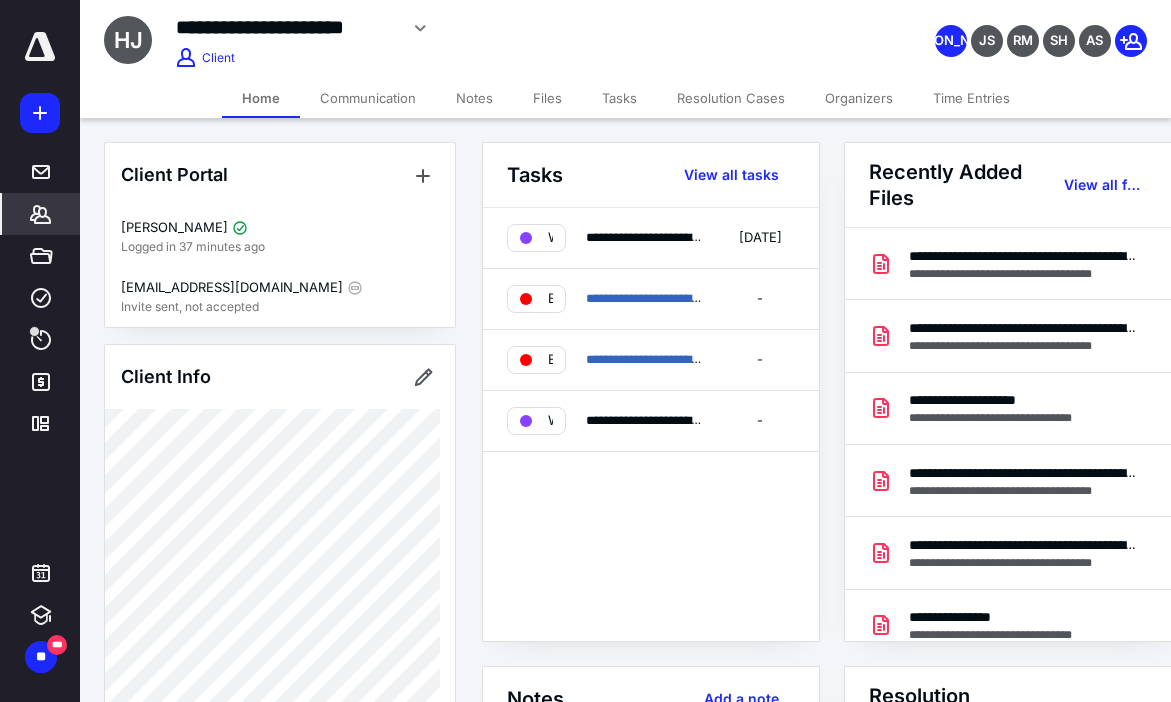 click on "Files" at bounding box center (547, 98) 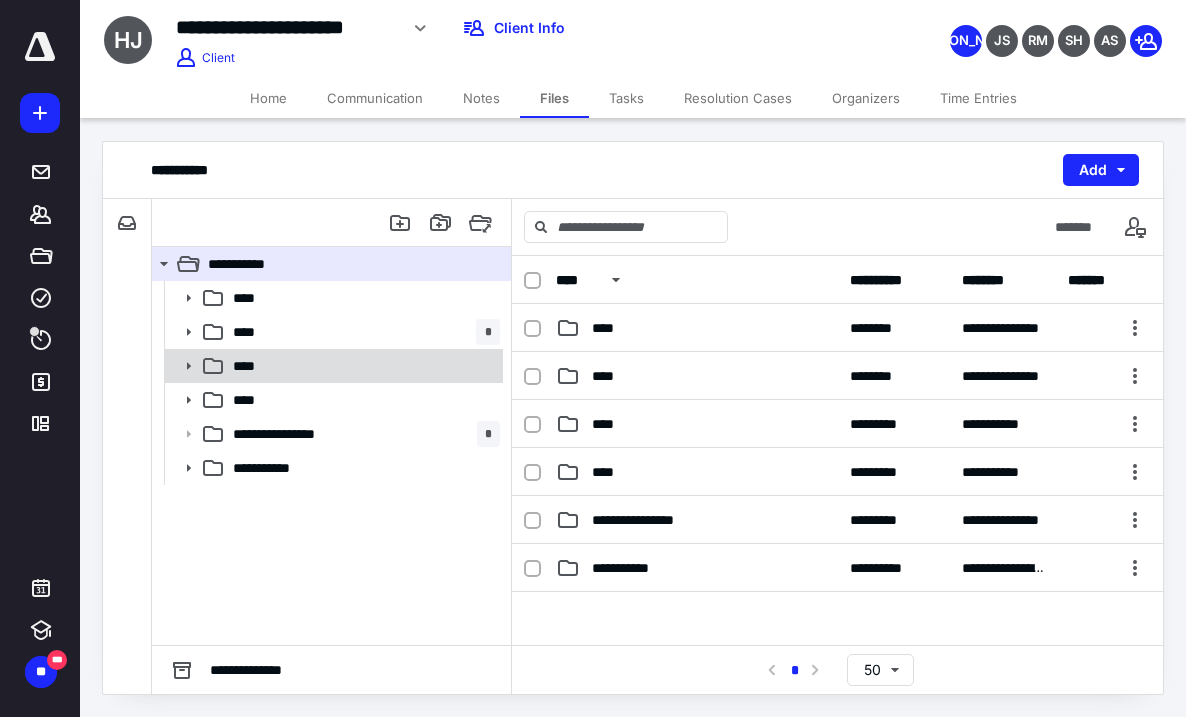 click 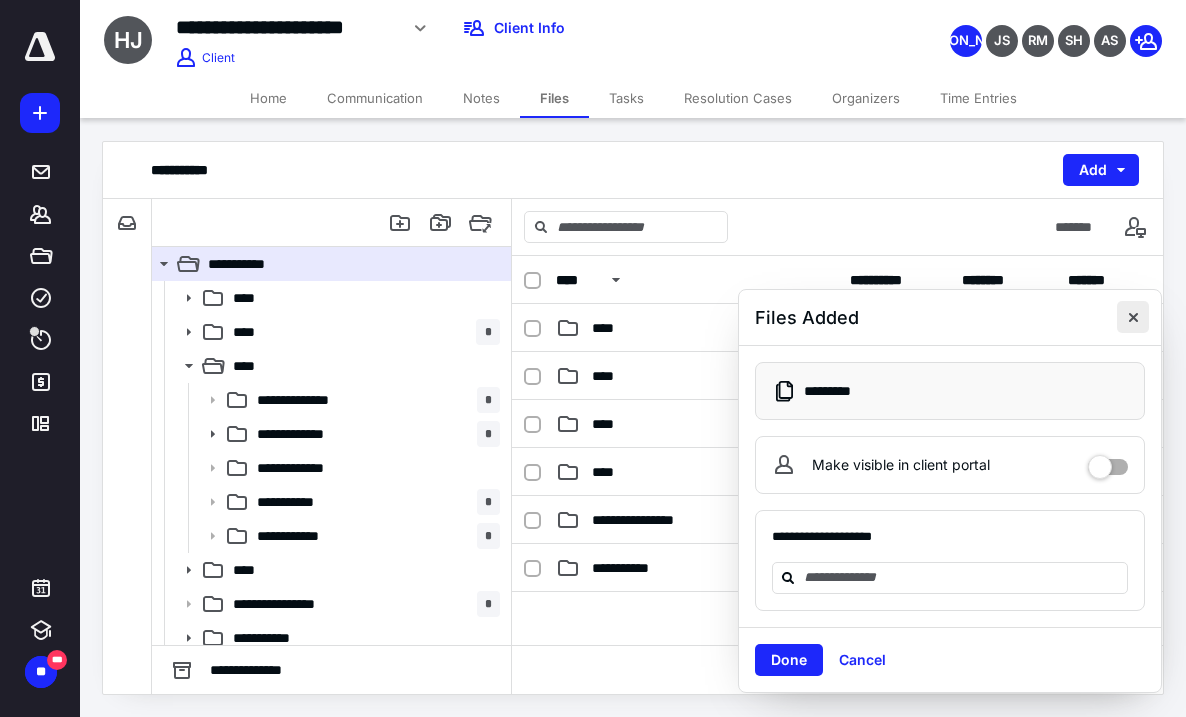 click at bounding box center [1133, 317] 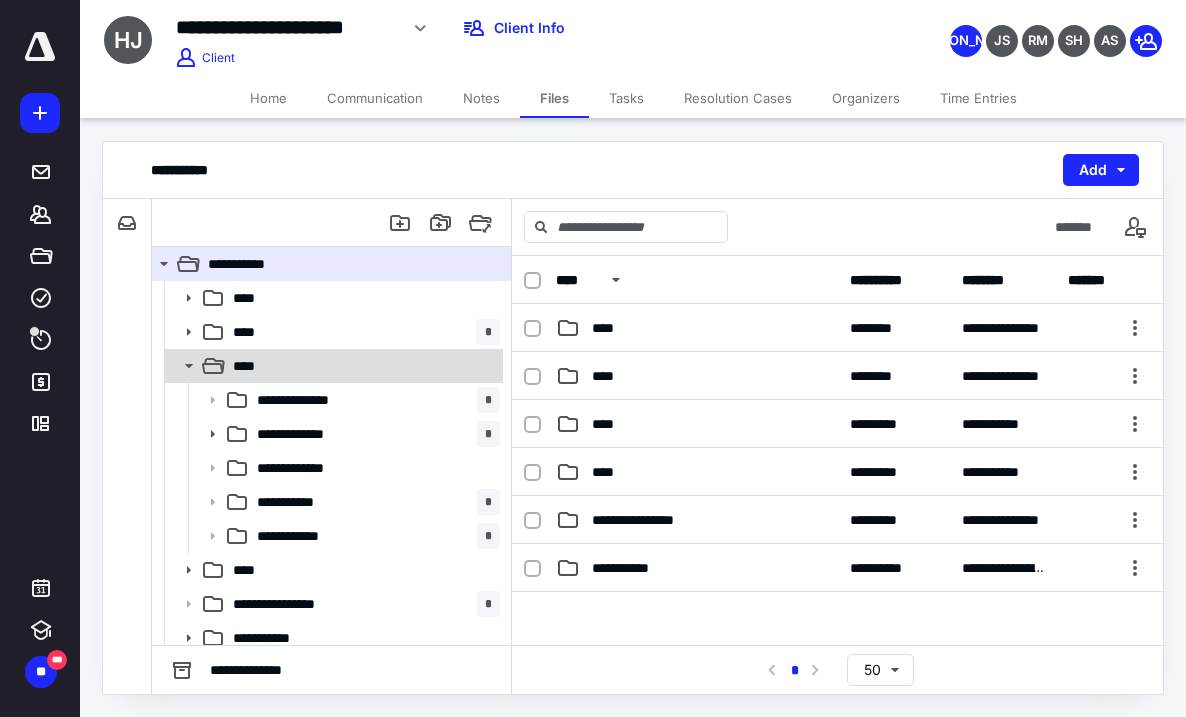 click 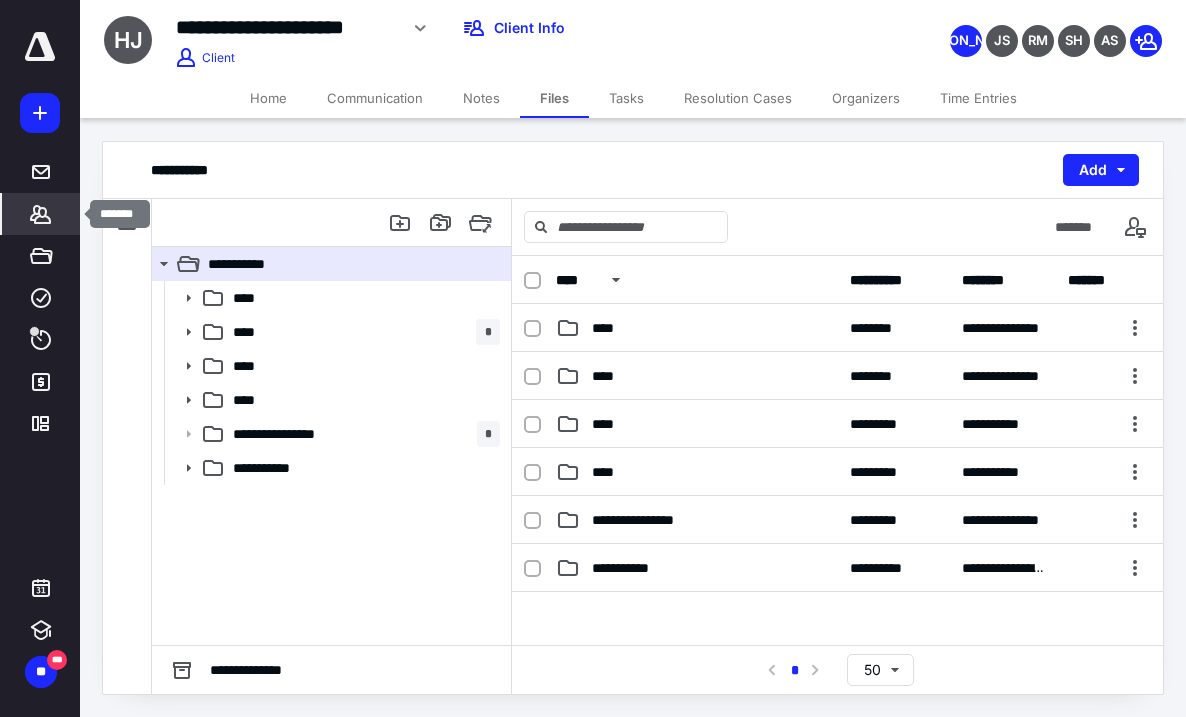 click 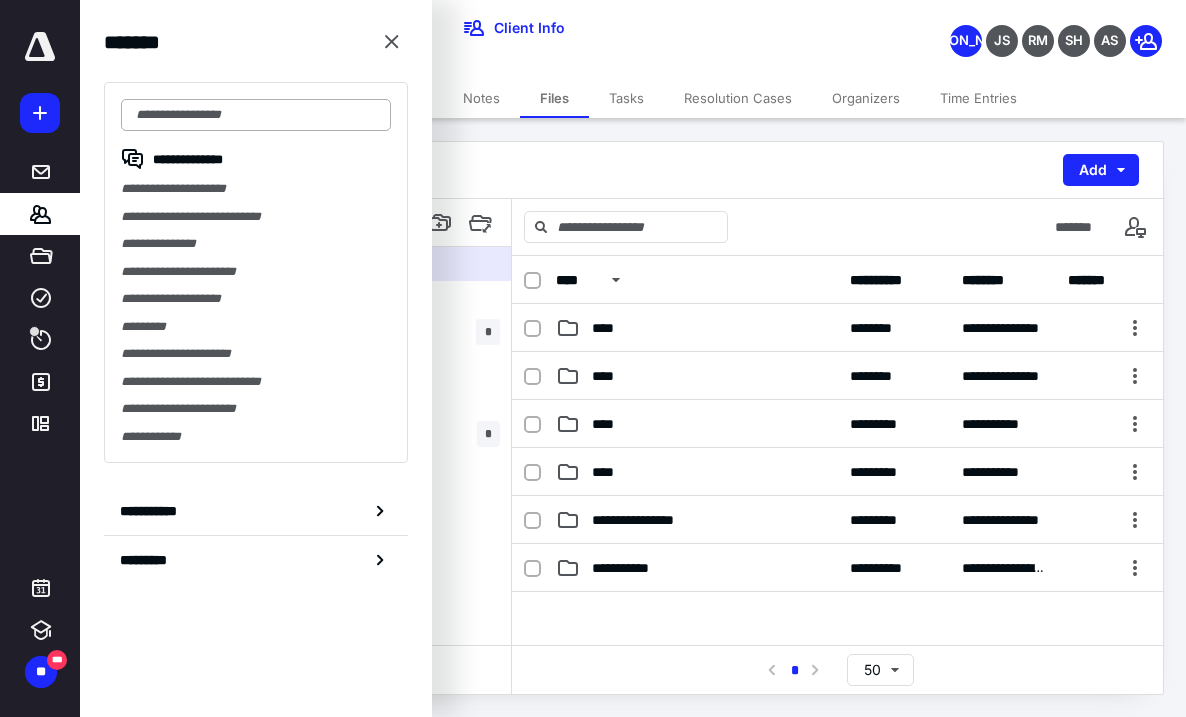 click at bounding box center (256, 115) 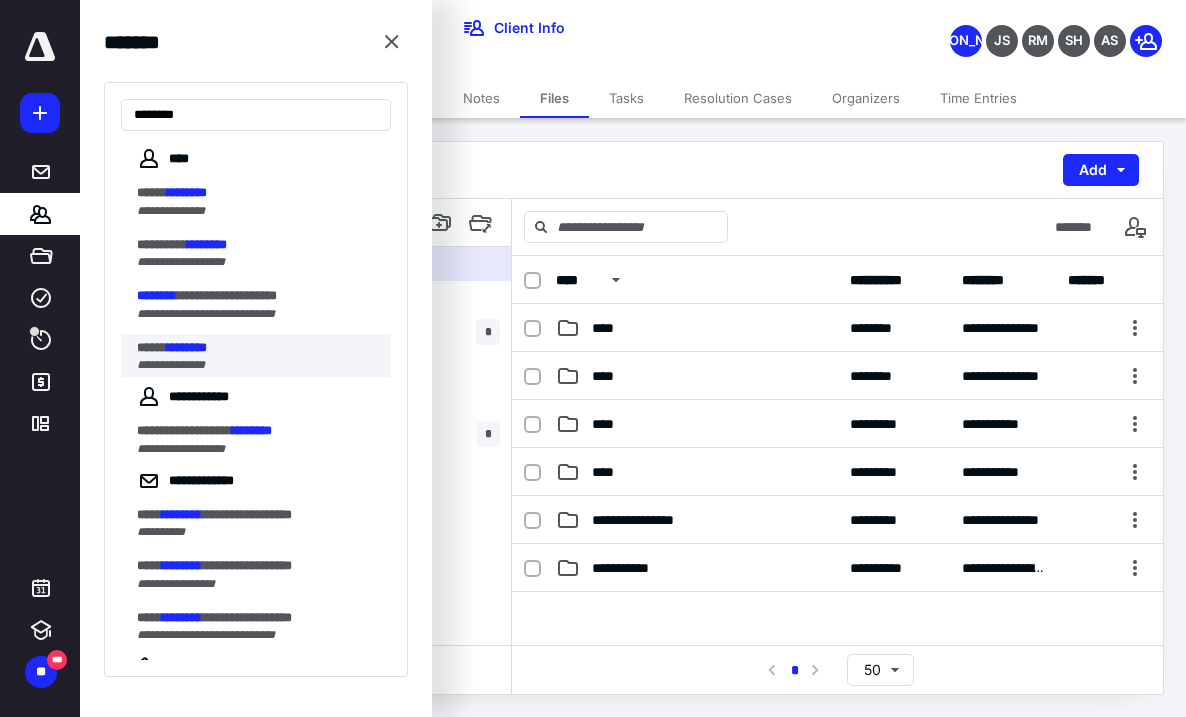 type on "********" 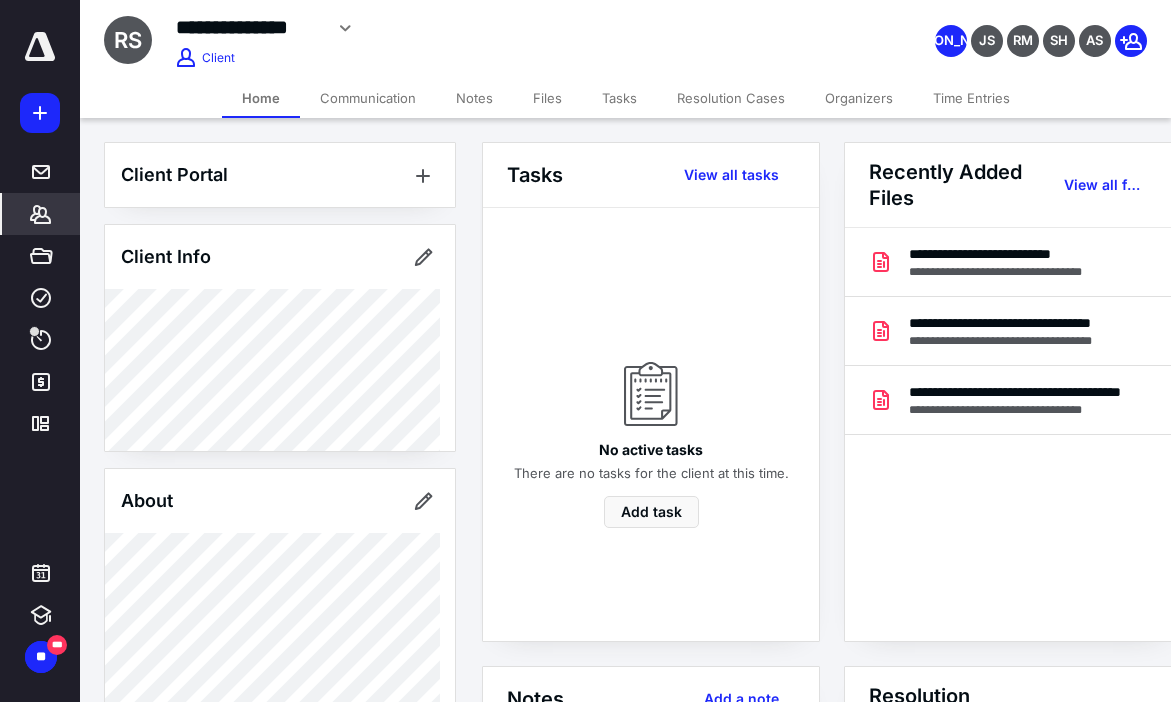drag, startPoint x: 551, startPoint y: 99, endPoint x: 525, endPoint y: 152, distance: 59.03389 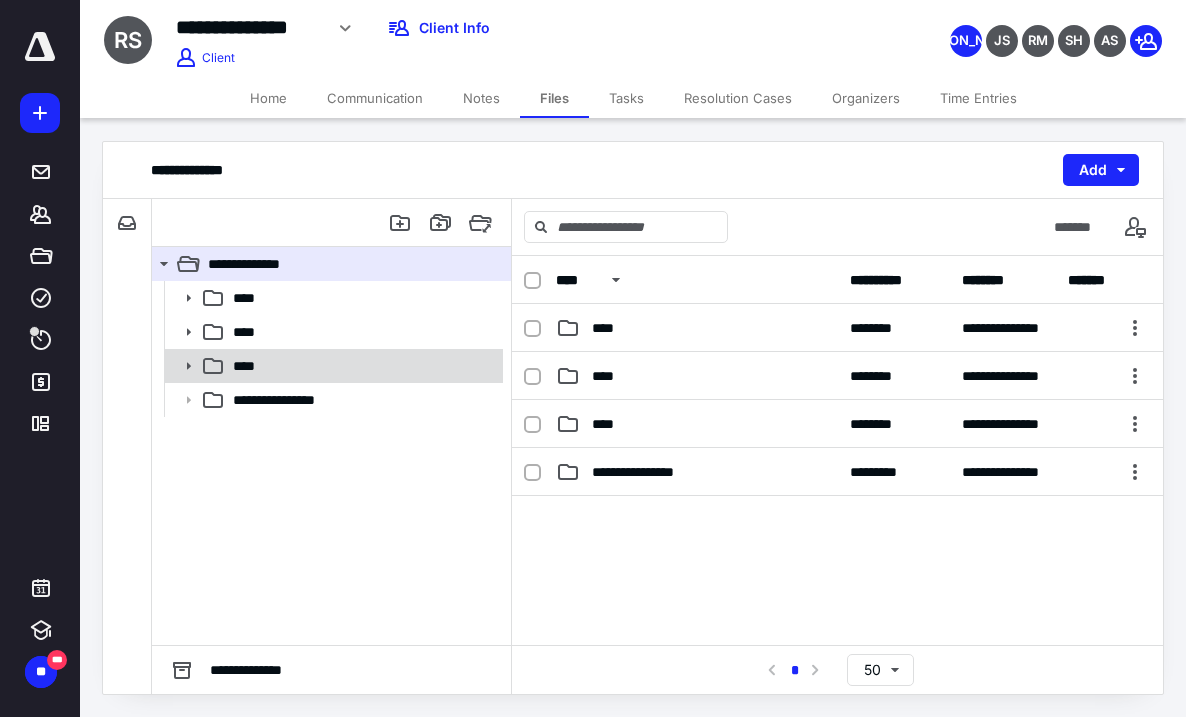 click 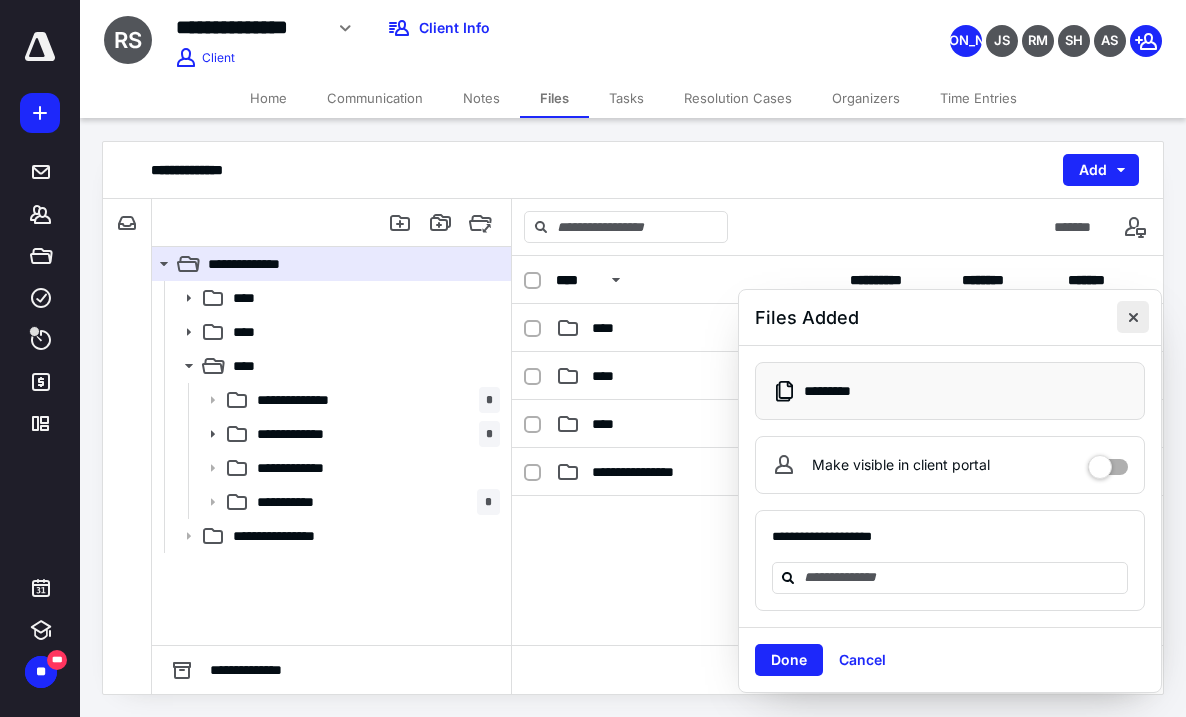 click at bounding box center [1133, 317] 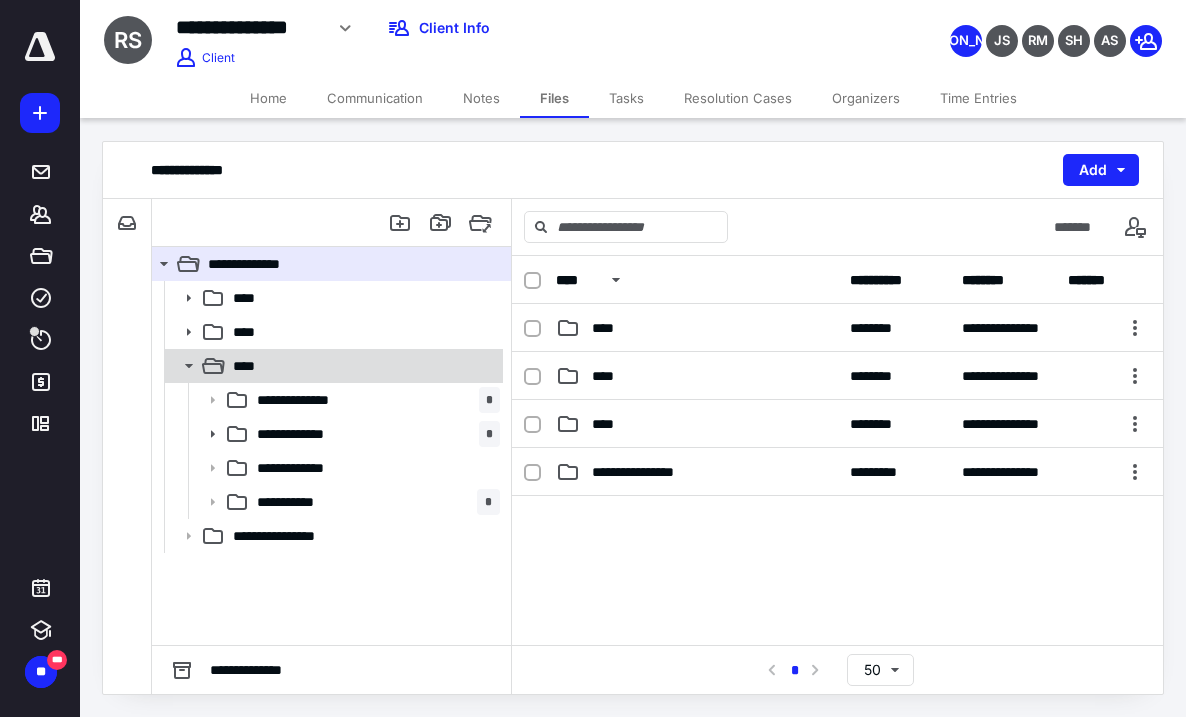 click 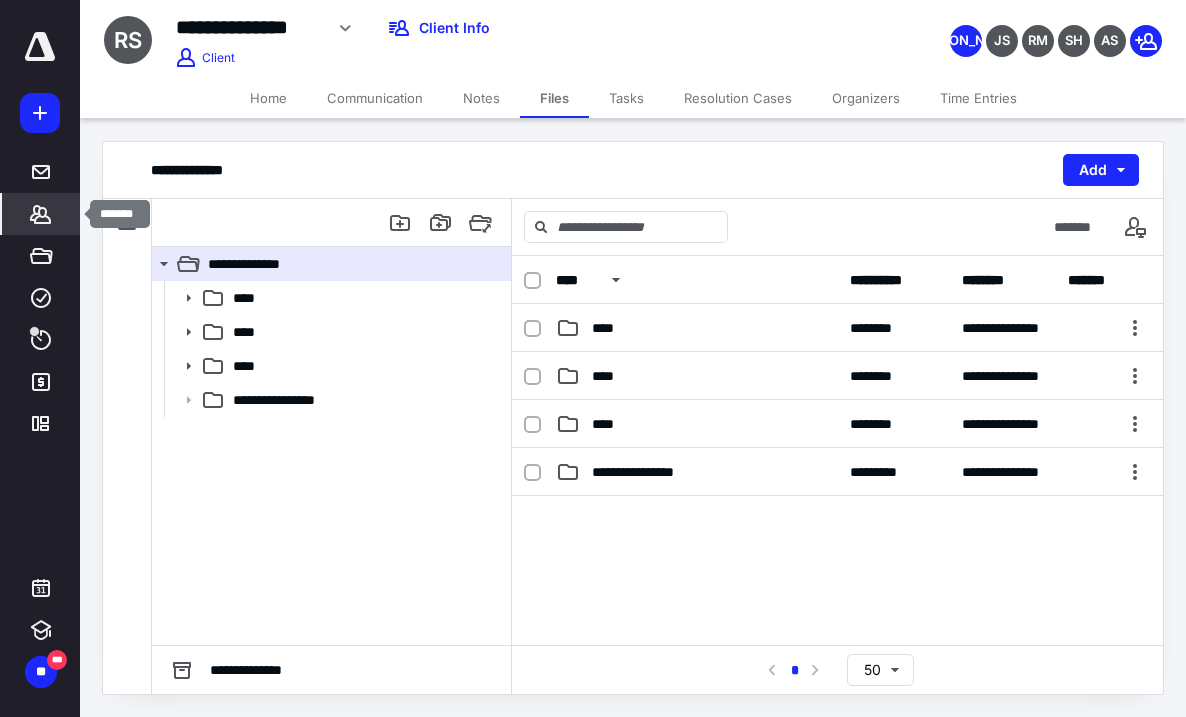 click 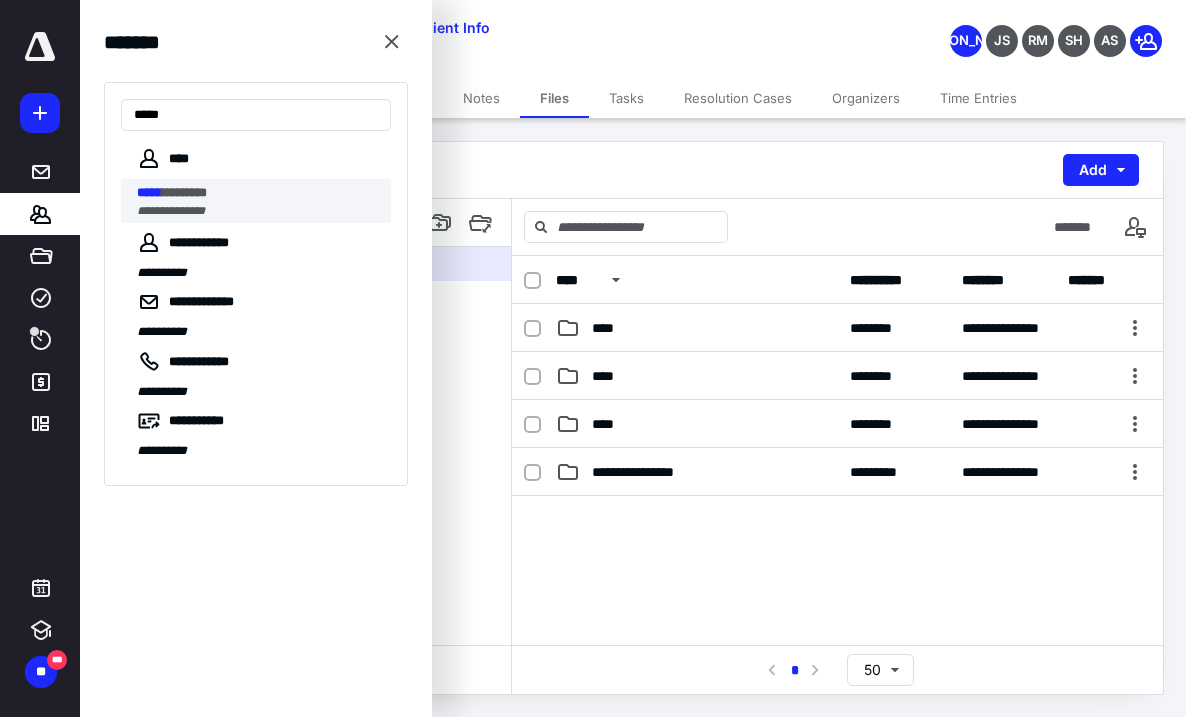 type on "*****" 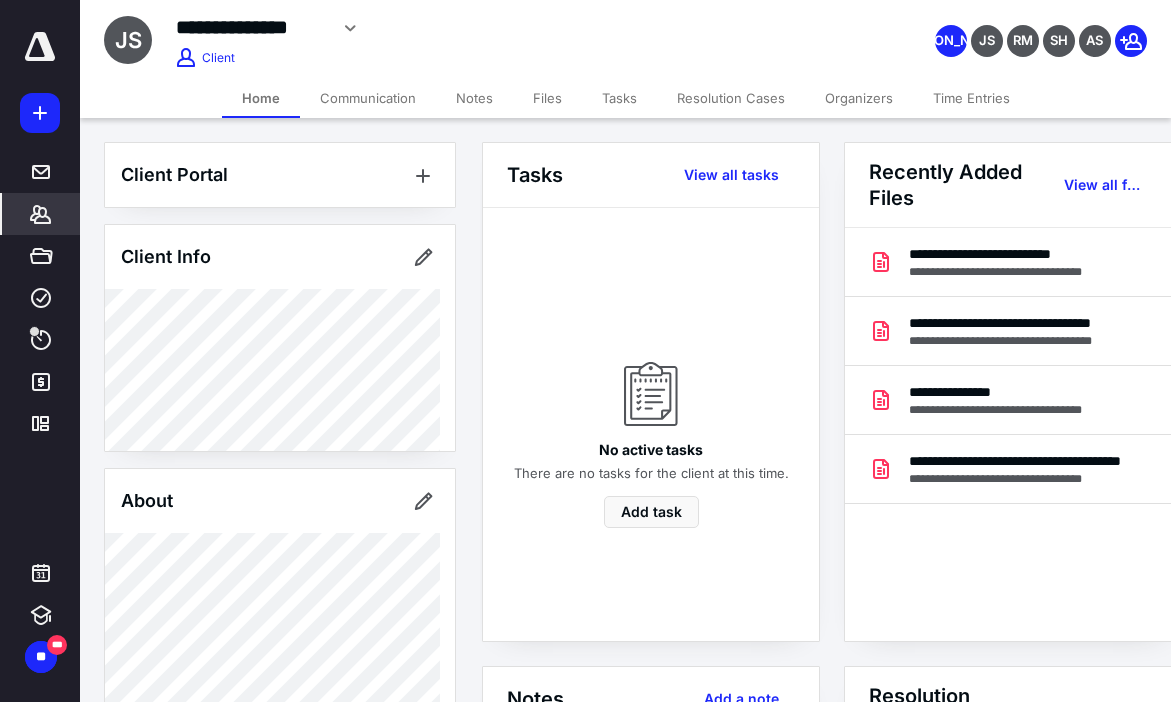 click on "Files" at bounding box center (547, 98) 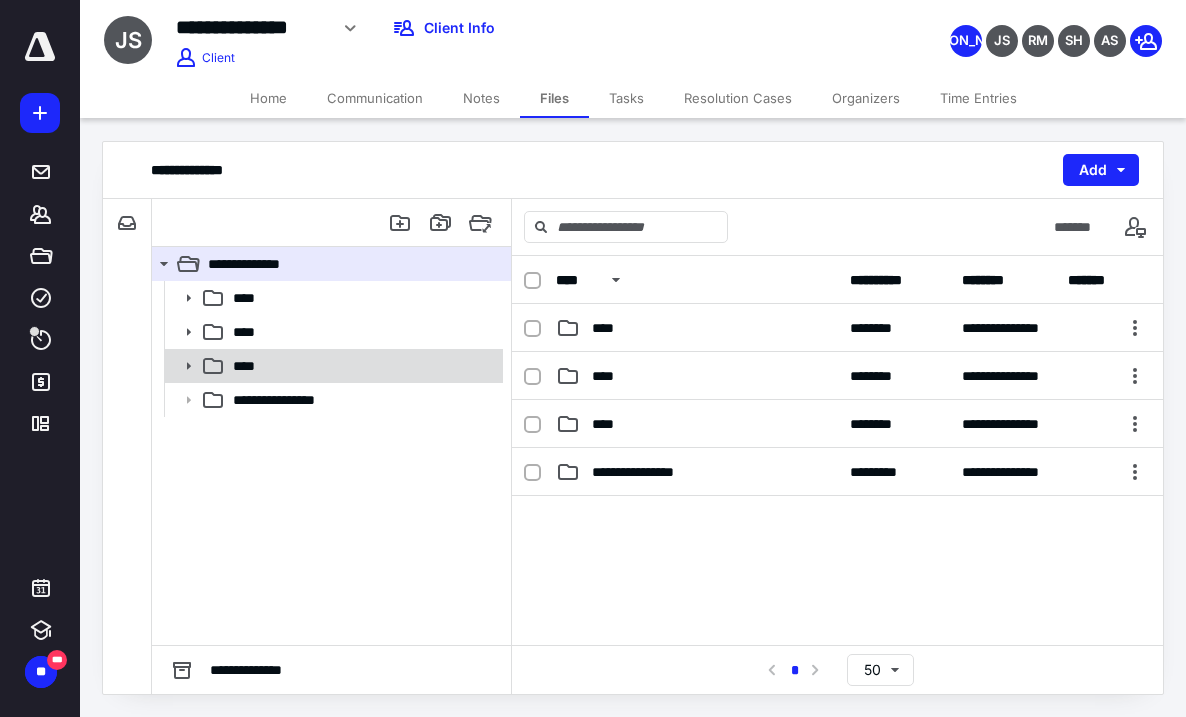 click 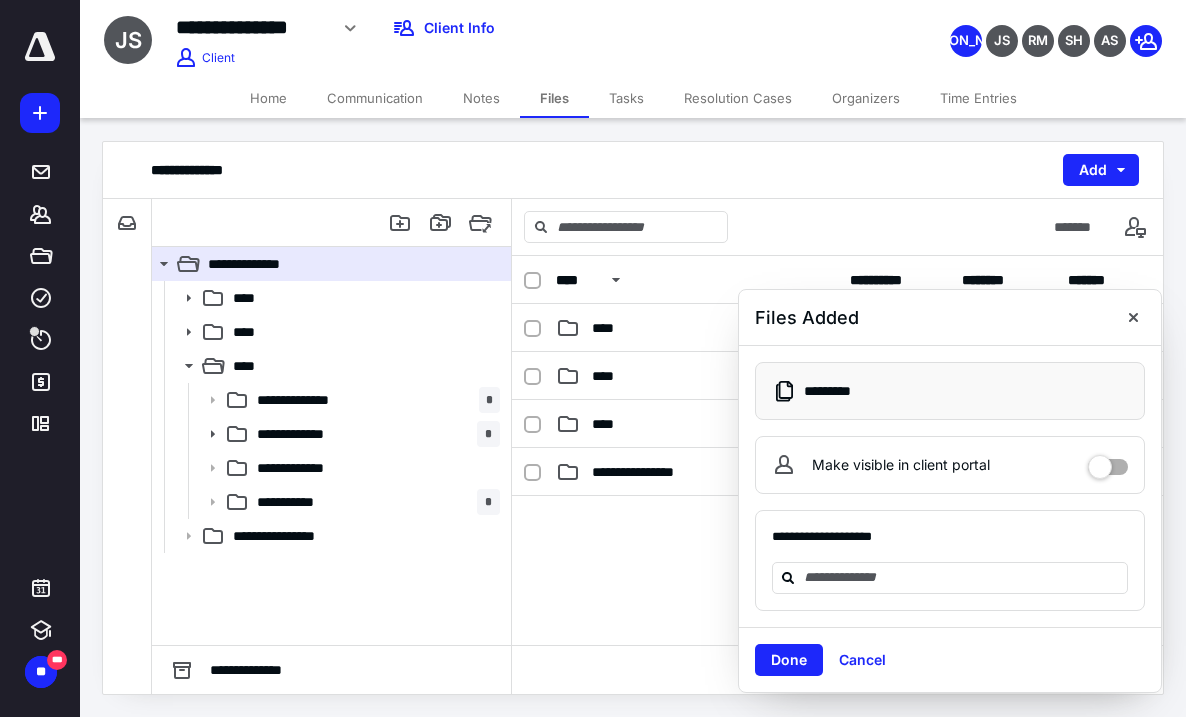 drag, startPoint x: 1138, startPoint y: 321, endPoint x: 1152, endPoint y: 321, distance: 14 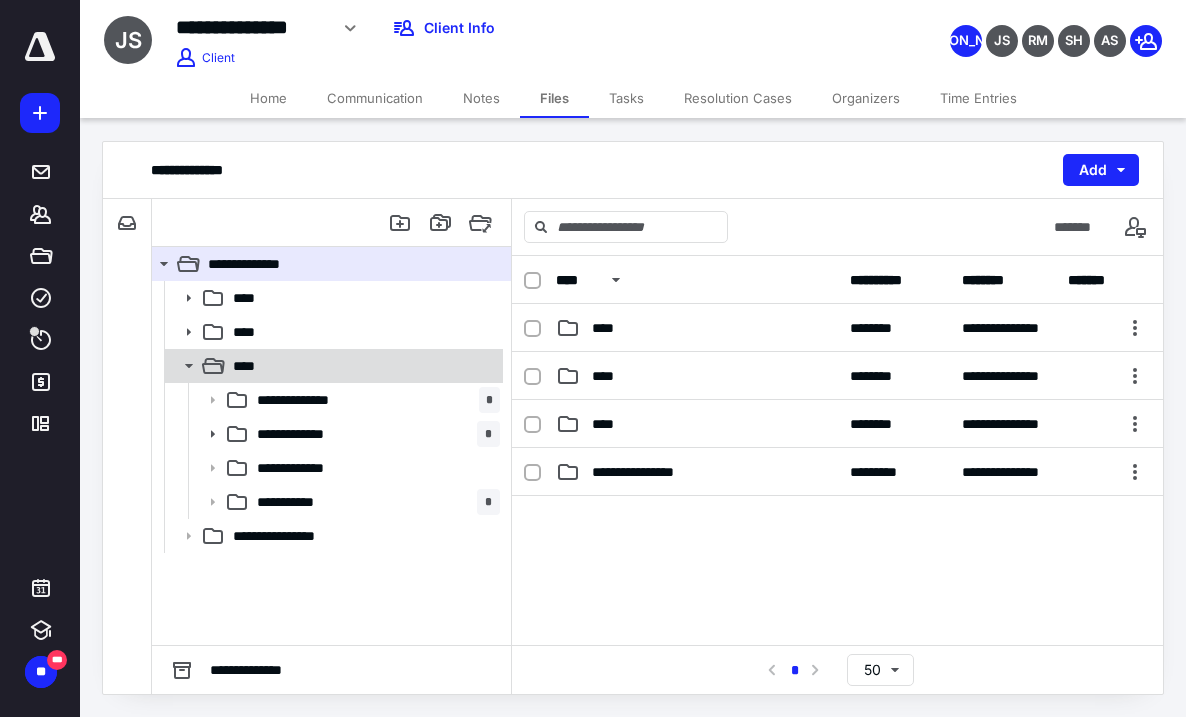 click 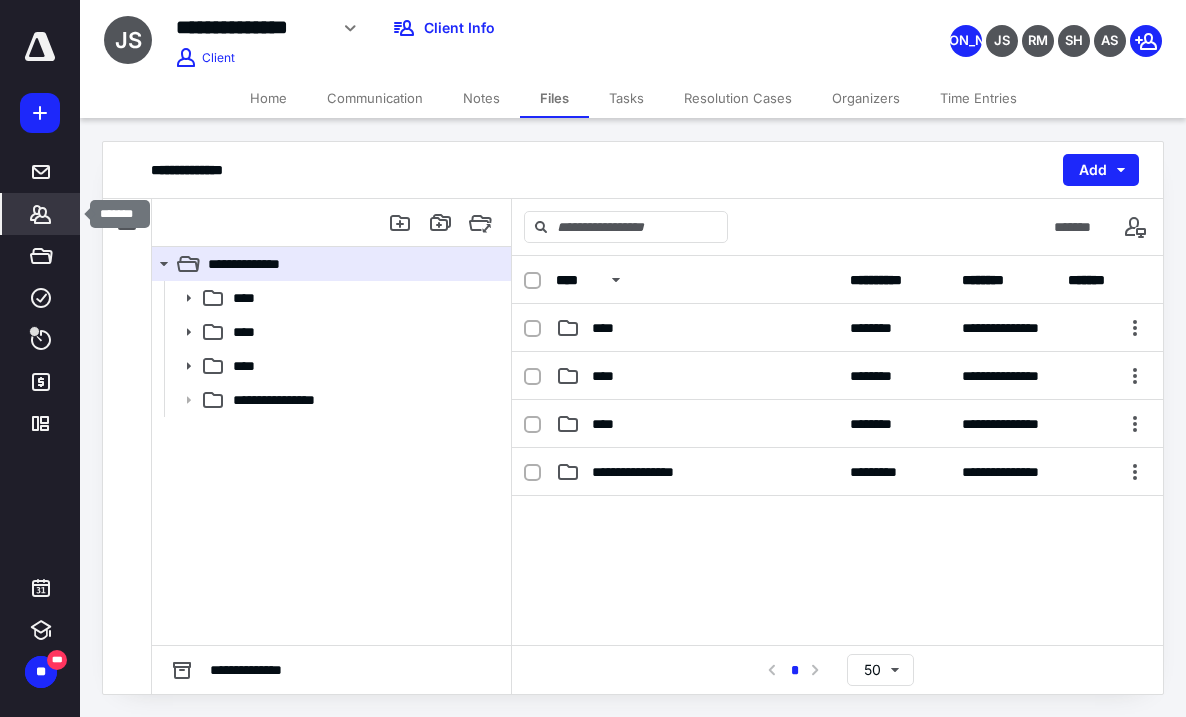 click 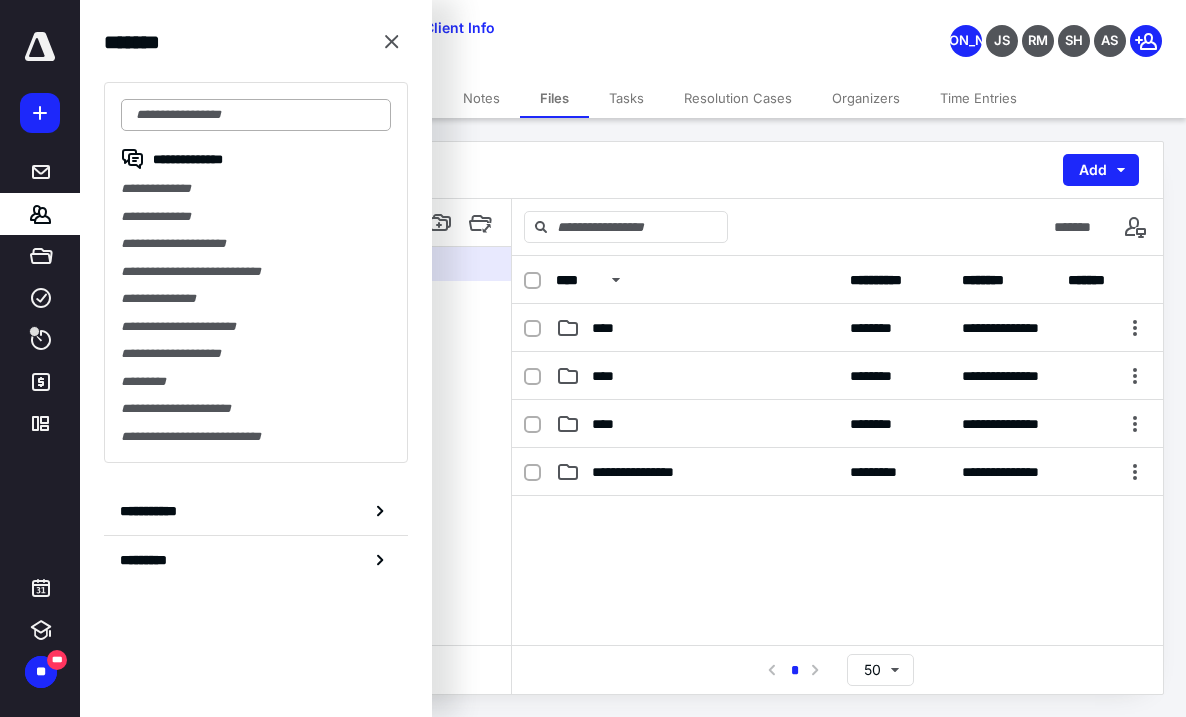 click at bounding box center (256, 115) 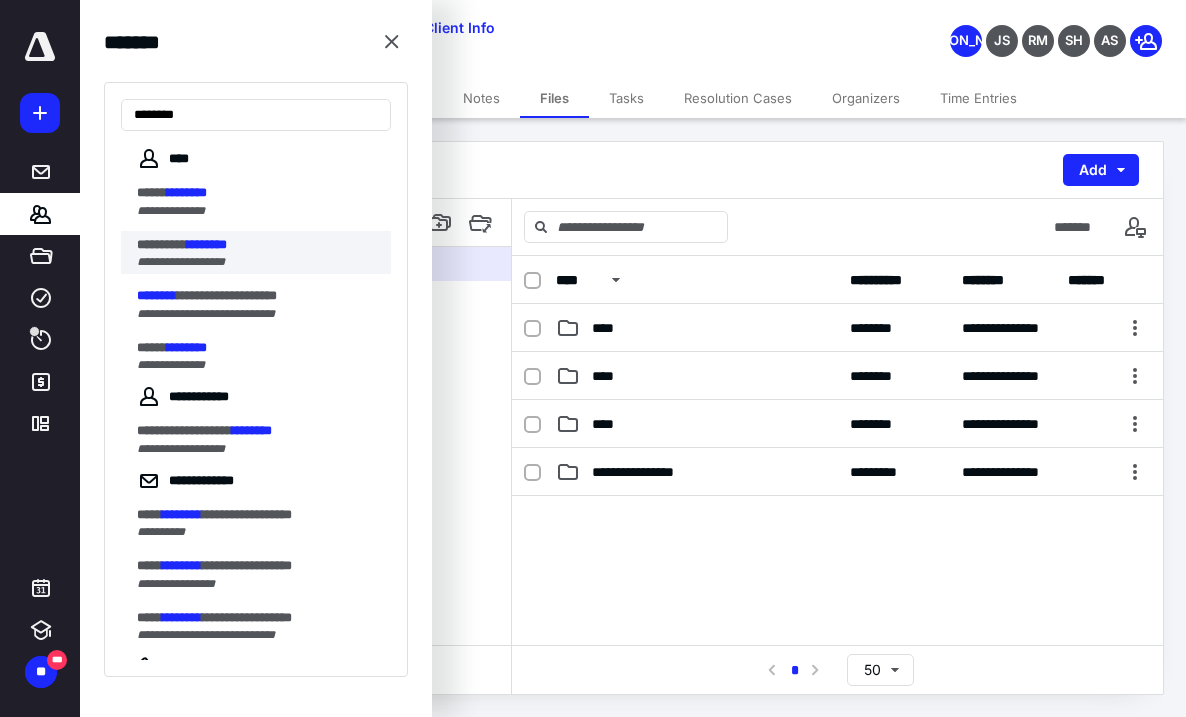 type on "********" 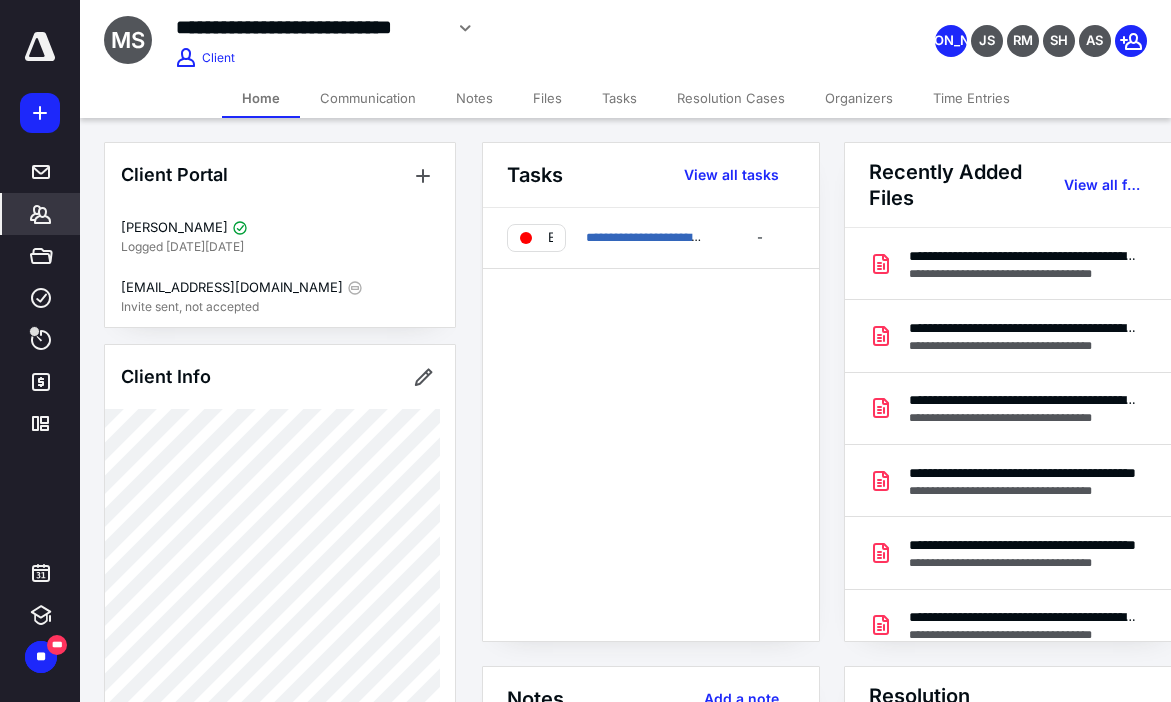 click on "Files" at bounding box center [547, 98] 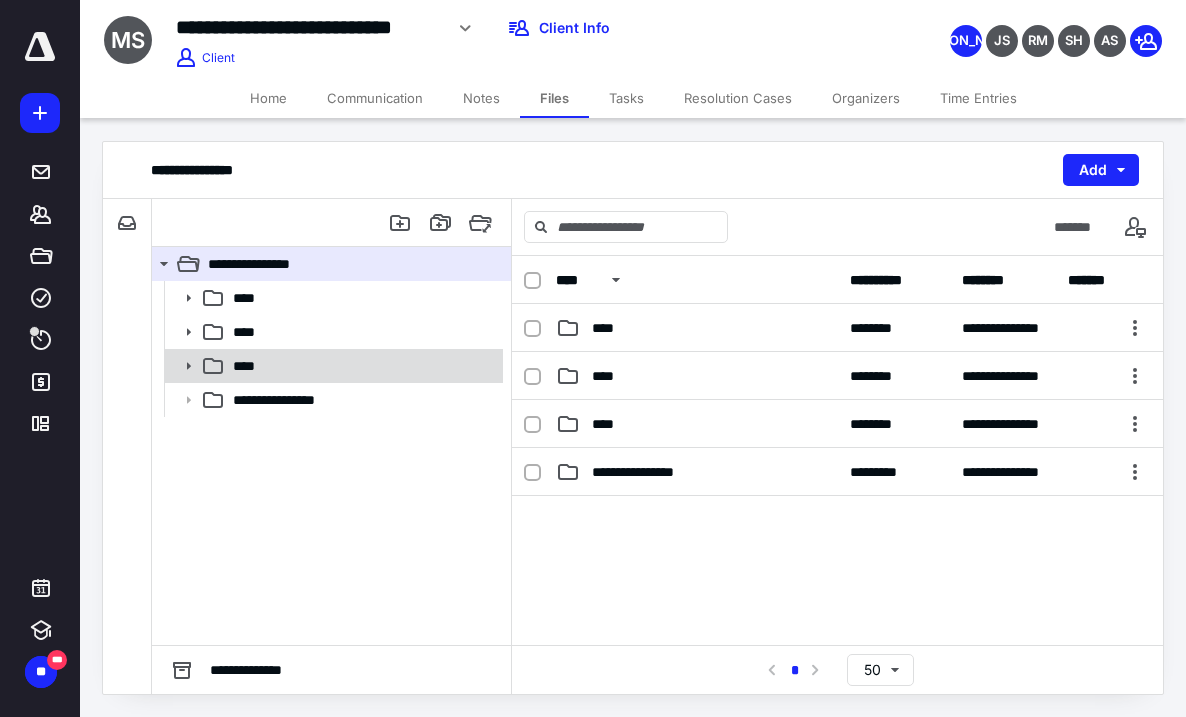 click 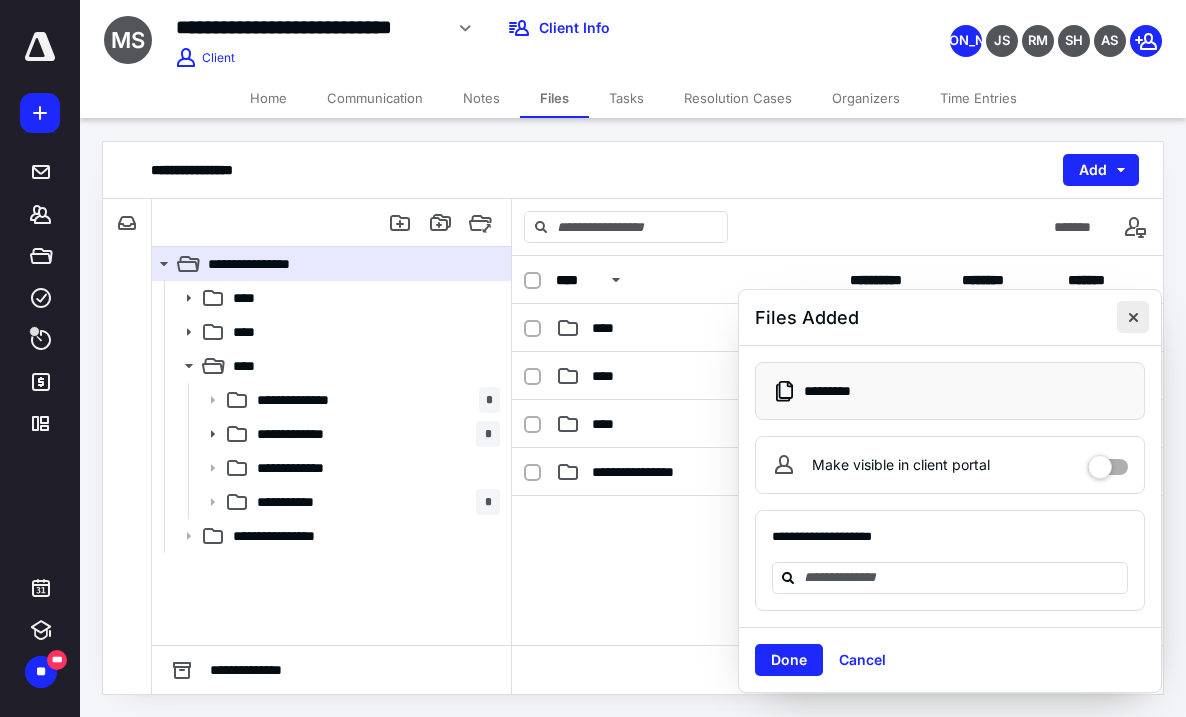click at bounding box center (1133, 317) 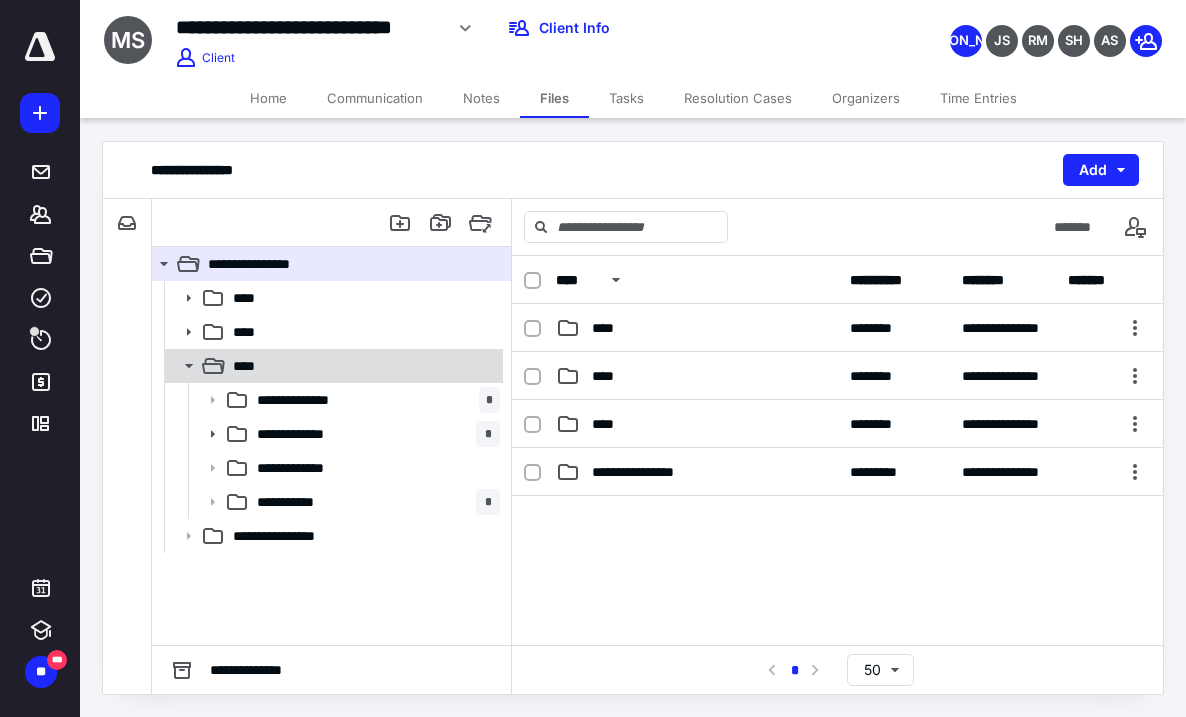 click 